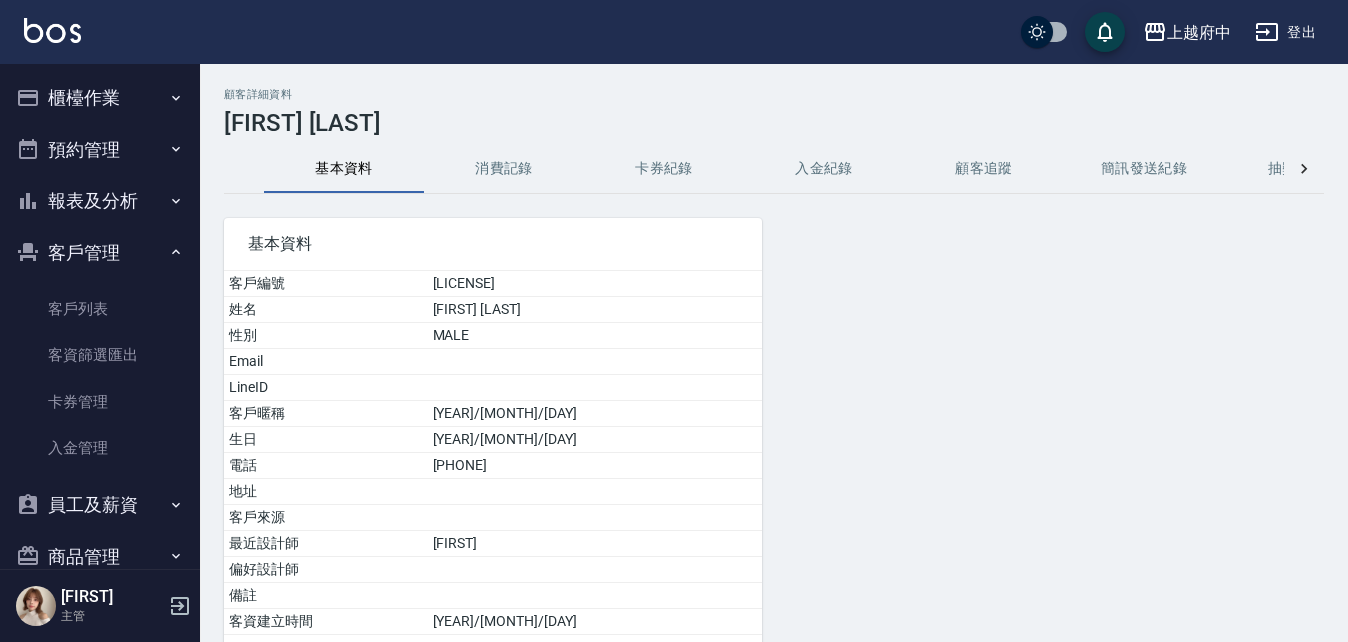 scroll, scrollTop: 100, scrollLeft: 0, axis: vertical 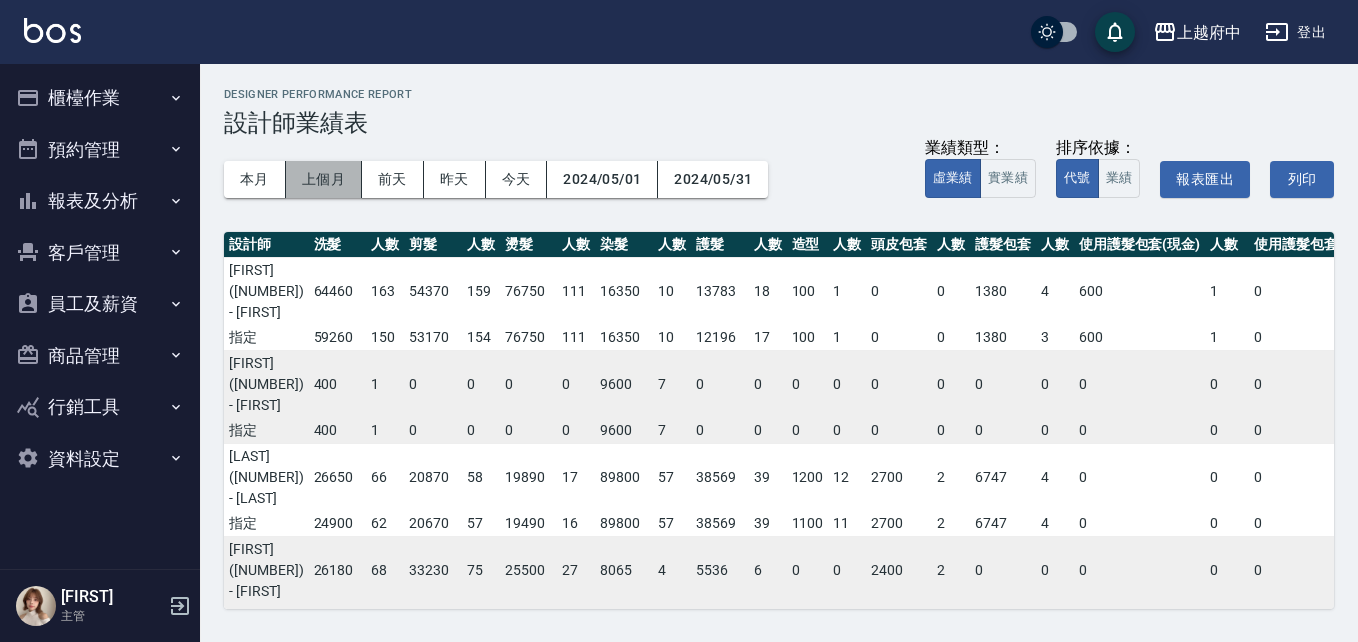 click on "上個月" at bounding box center (324, 179) 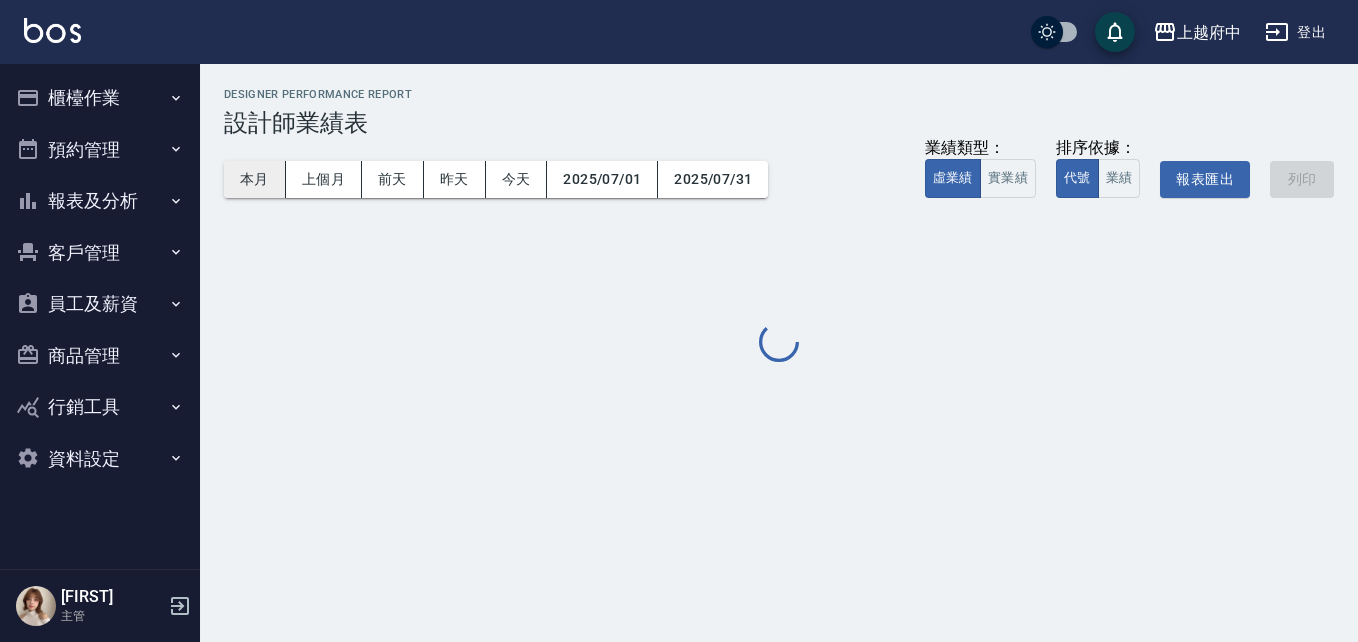 click on "本月" at bounding box center [255, 179] 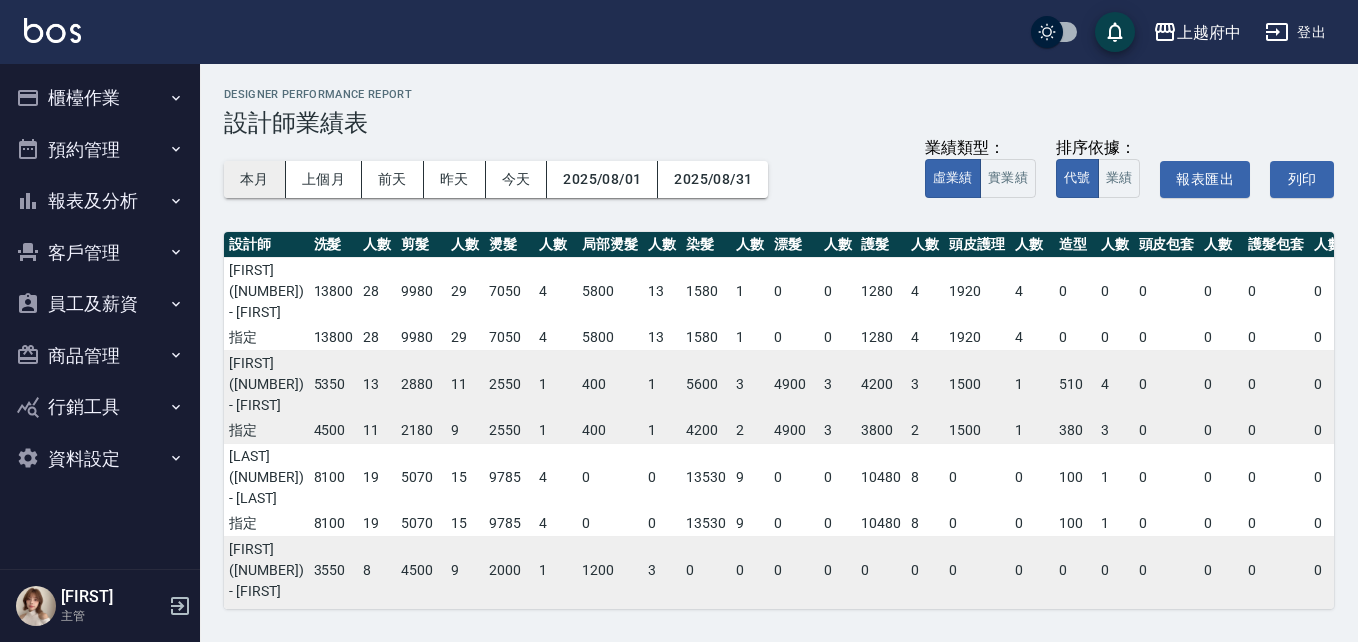 click on "本月" at bounding box center [255, 179] 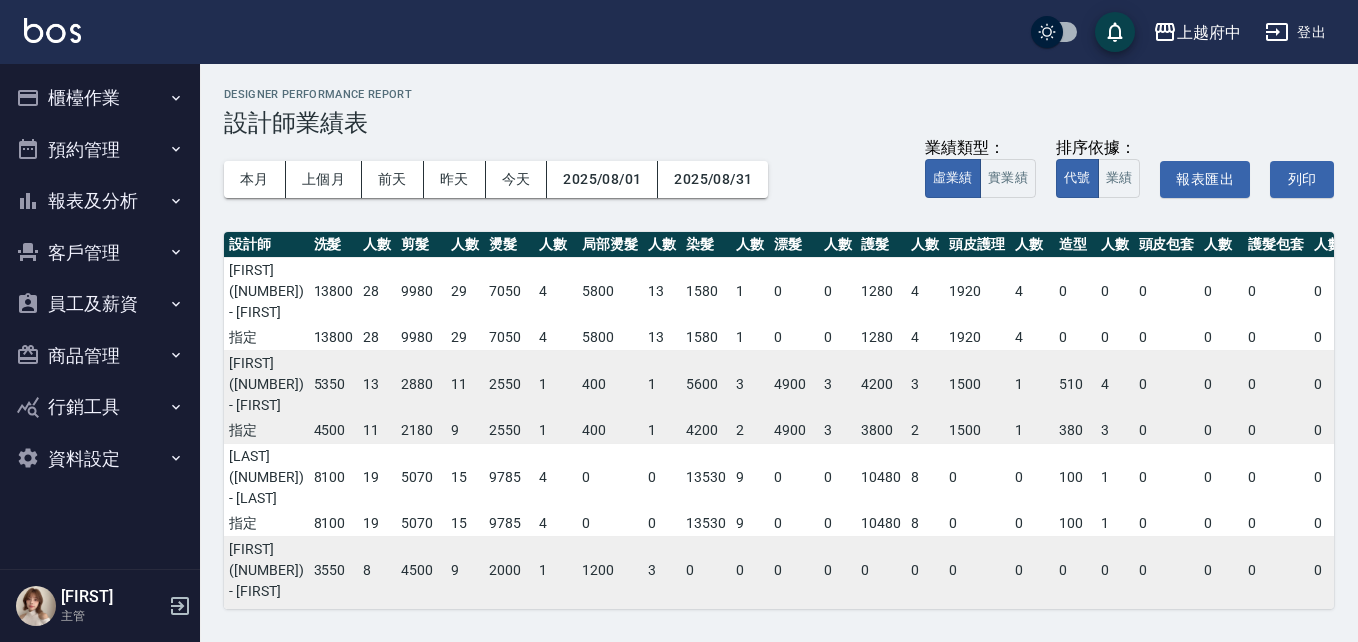 click on "報表及分析" at bounding box center (100, 201) 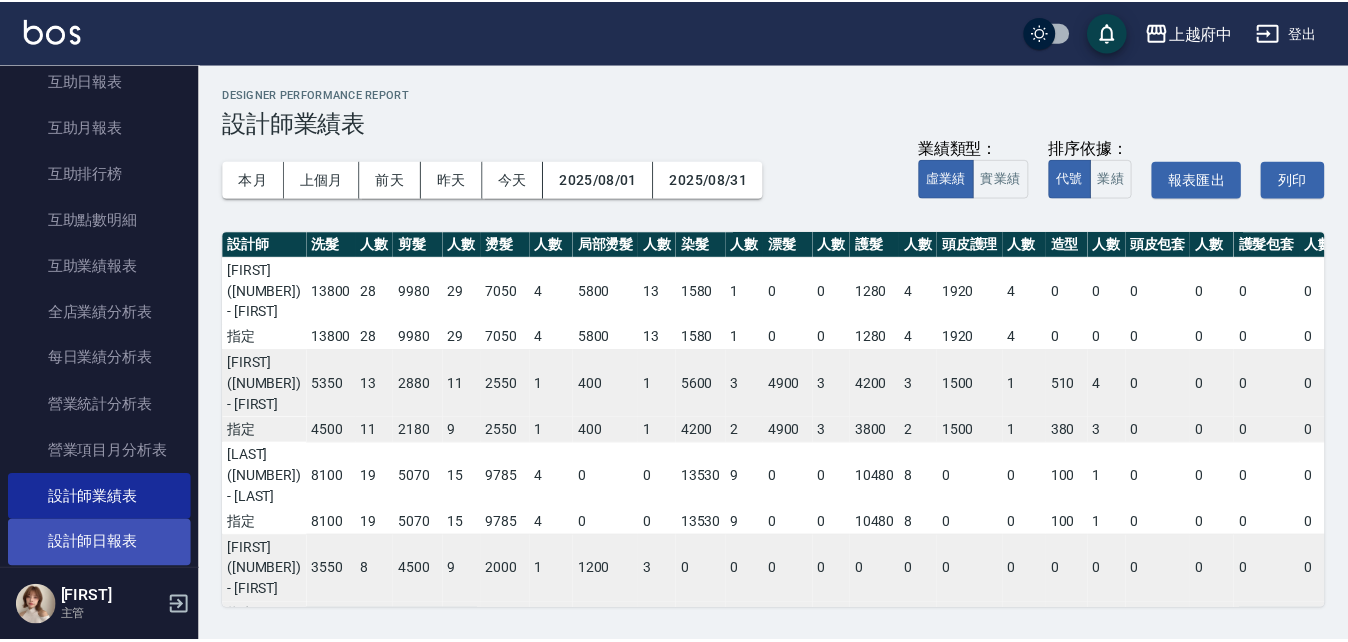 scroll, scrollTop: 800, scrollLeft: 0, axis: vertical 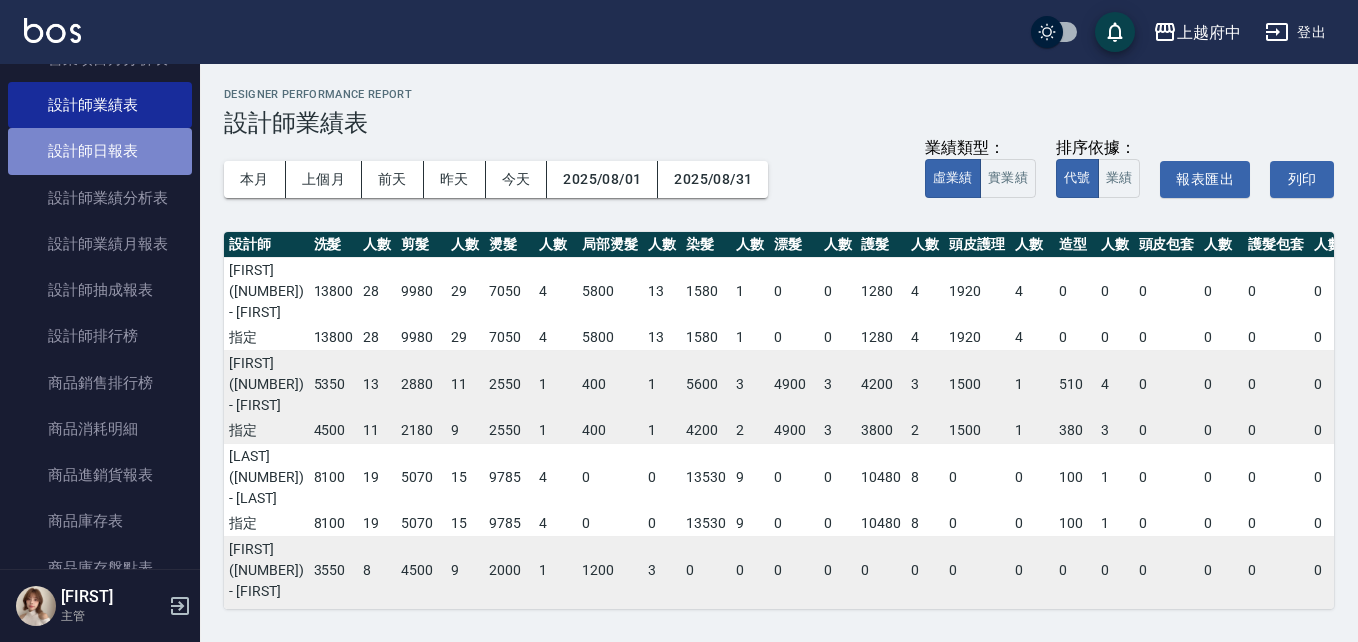 click on "設計師日報表" at bounding box center (100, 151) 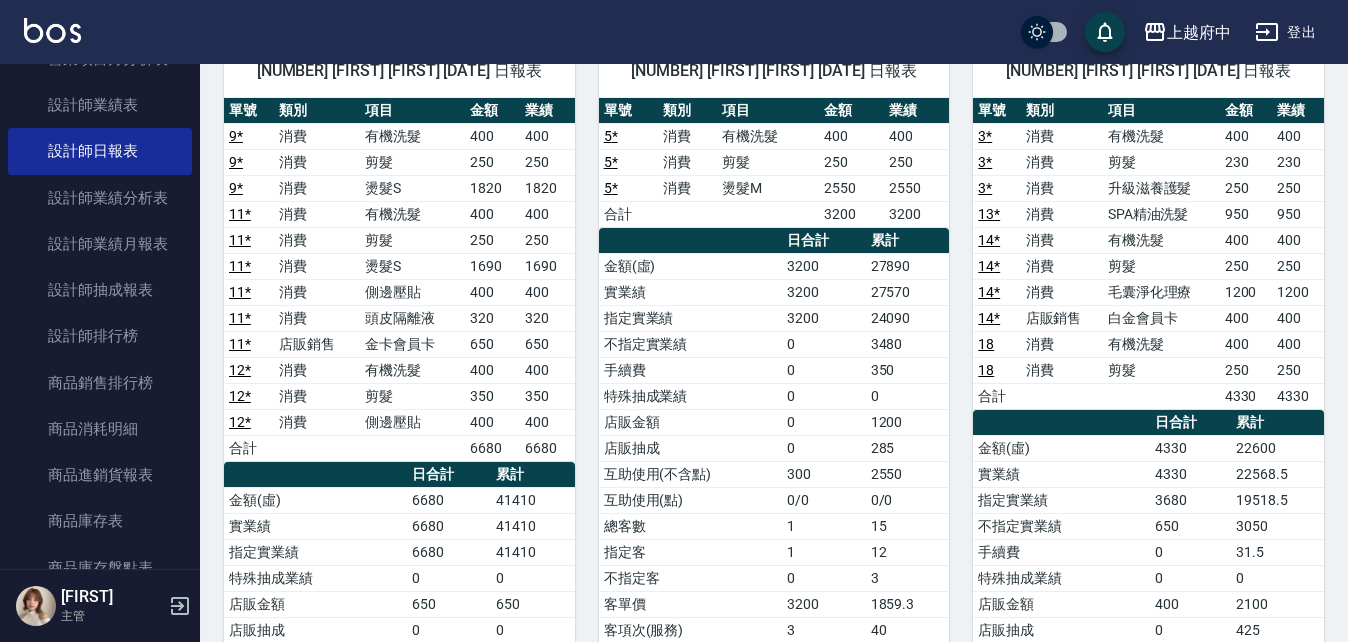 scroll, scrollTop: 200, scrollLeft: 0, axis: vertical 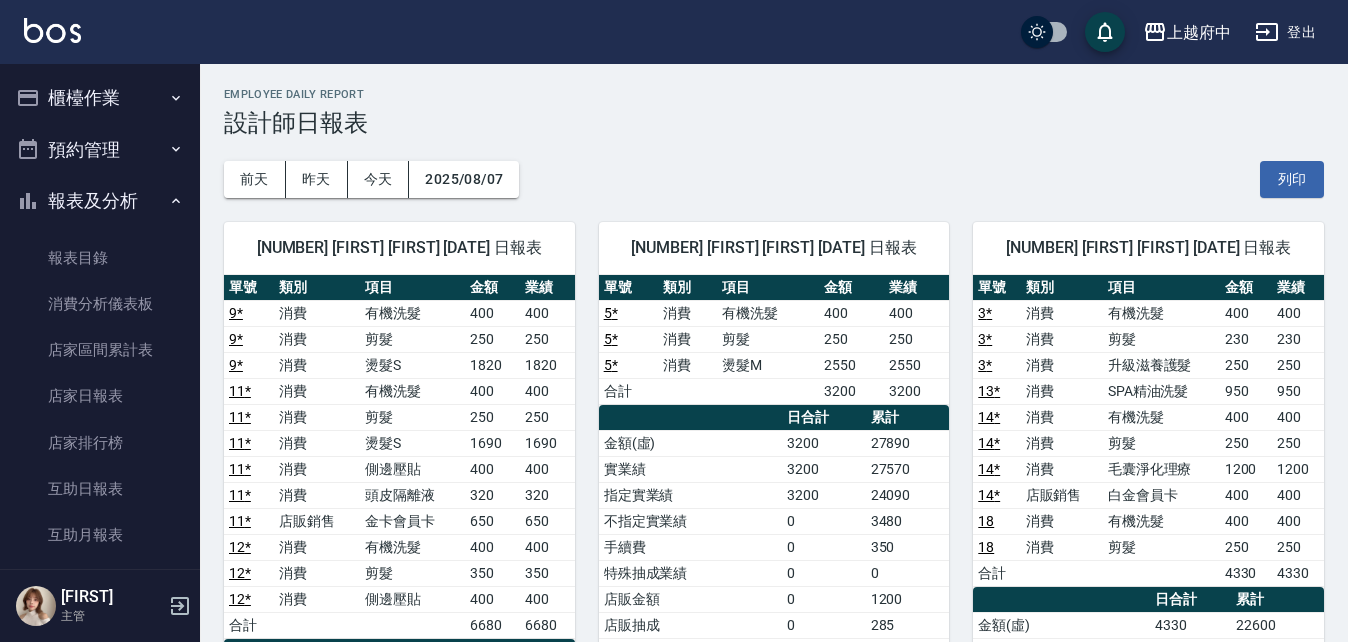 click on "櫃檯作業" at bounding box center (100, 98) 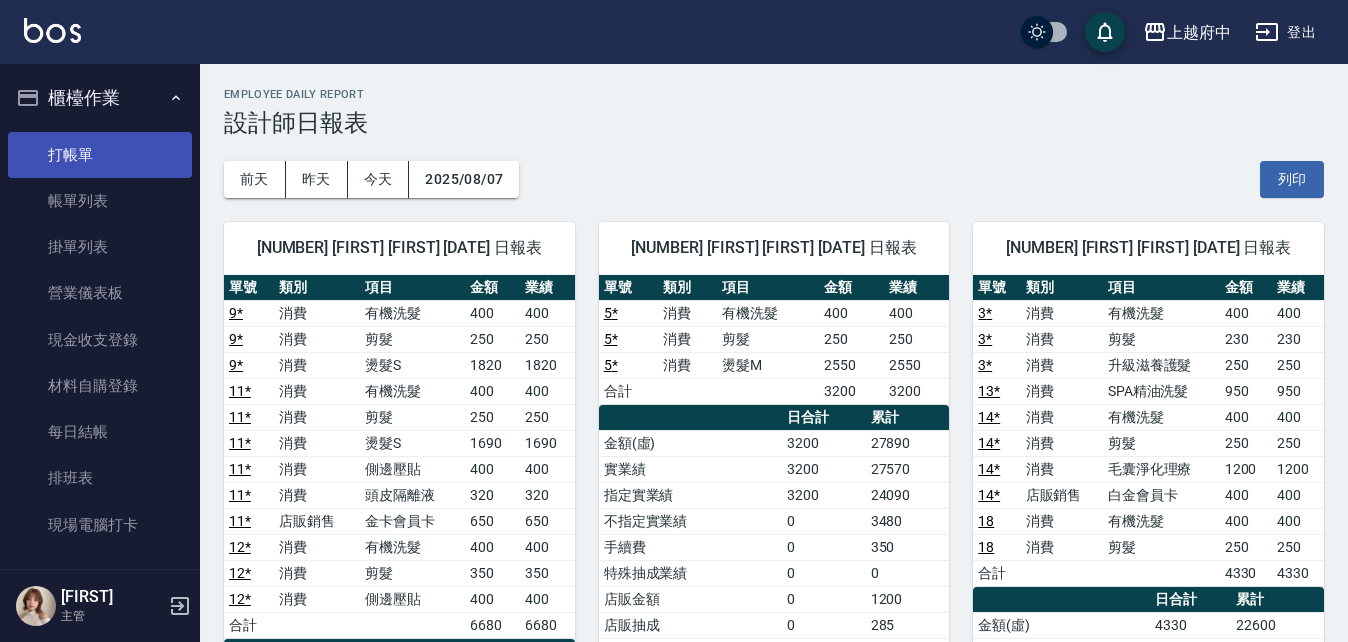 click on "打帳單" at bounding box center [100, 155] 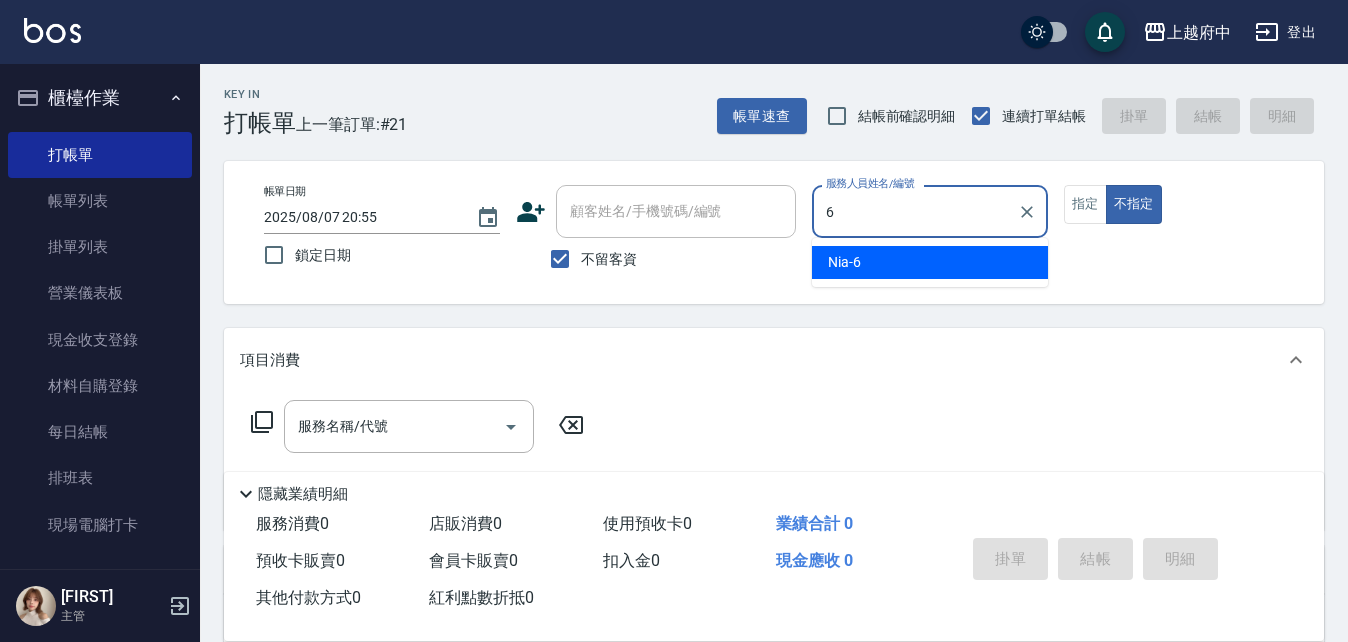 click on "[FIRST] -[NUMBER]" at bounding box center (930, 262) 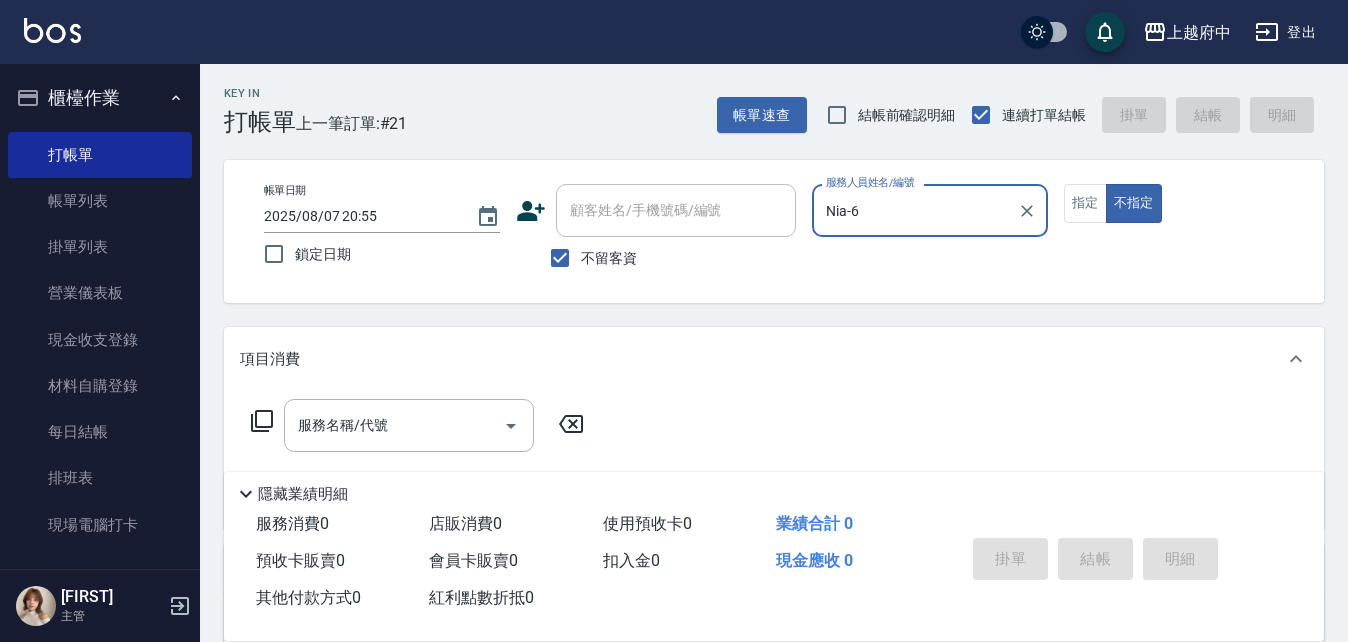 scroll, scrollTop: 100, scrollLeft: 0, axis: vertical 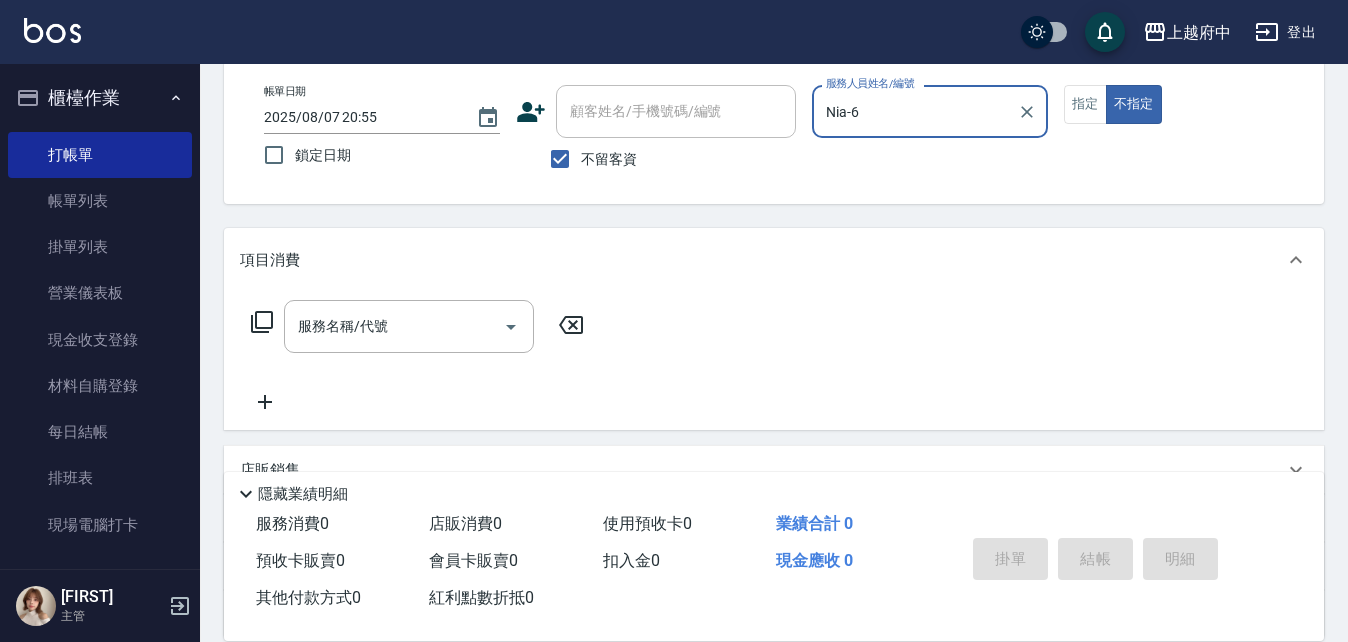 type on "Nia-6" 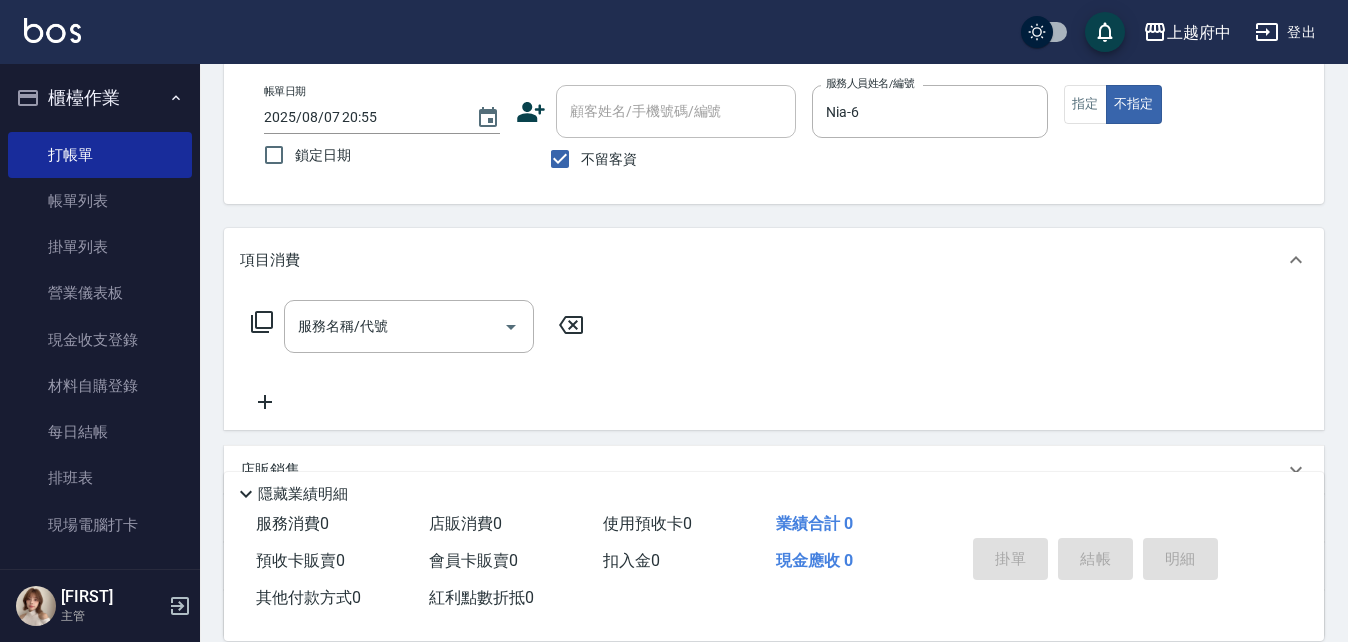 click on "不留客資" at bounding box center [609, 159] 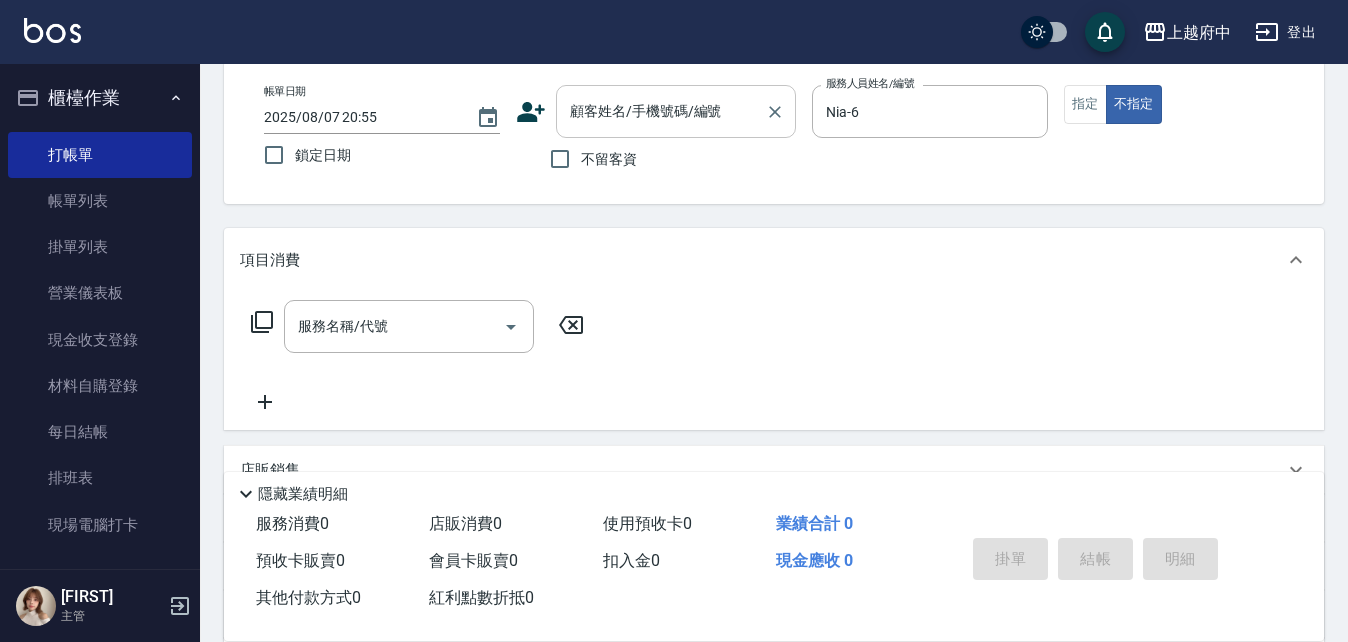click on "顧客姓名/手機號碼/編號" at bounding box center (661, 111) 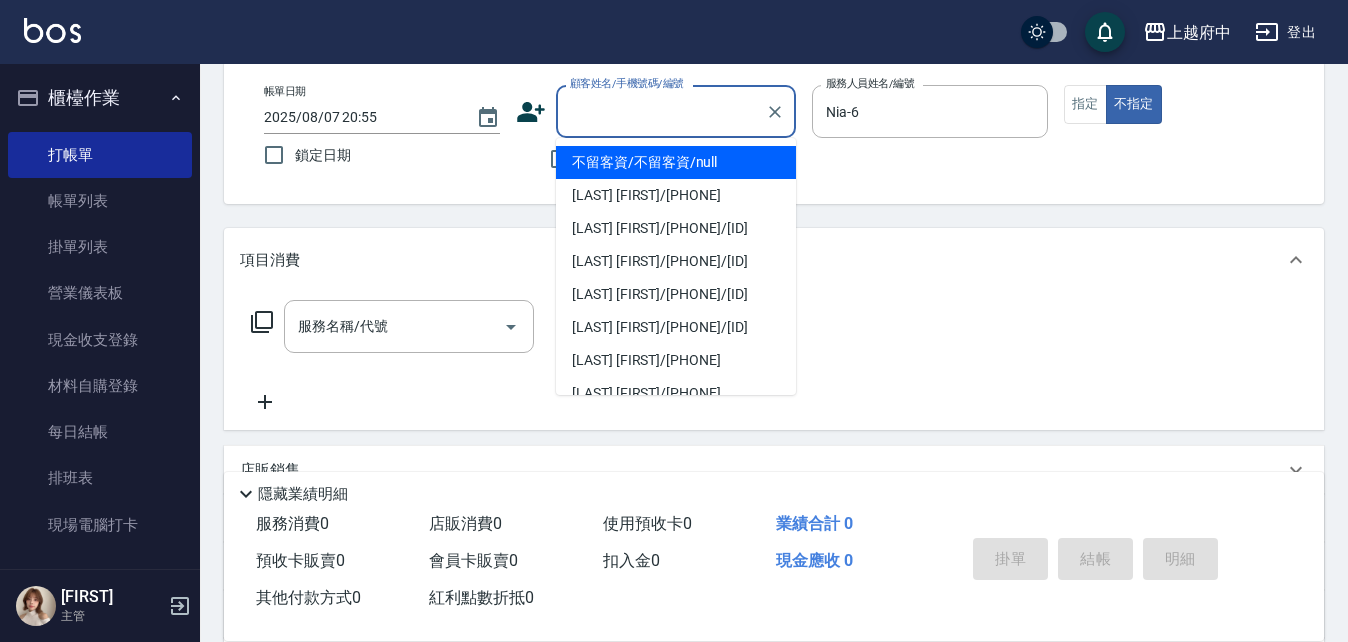 type on "ㄔ" 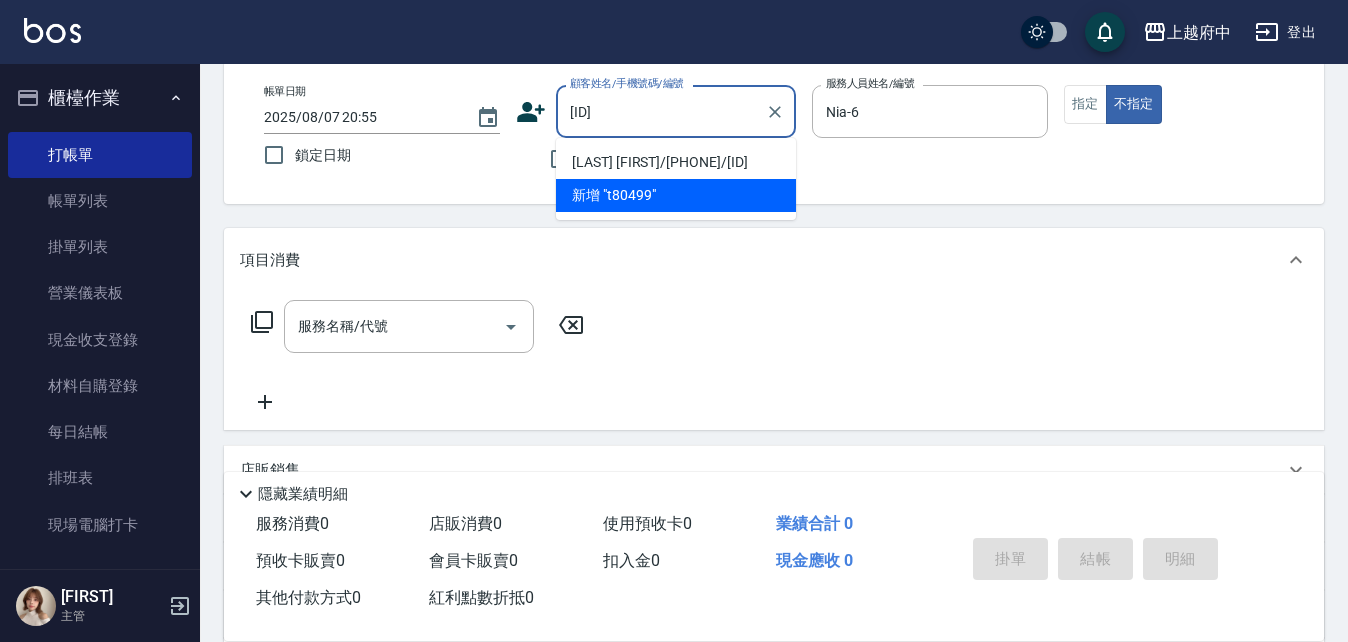 click on "[LAST] [FIRST]/[PHONE]/[ID]" at bounding box center (676, 162) 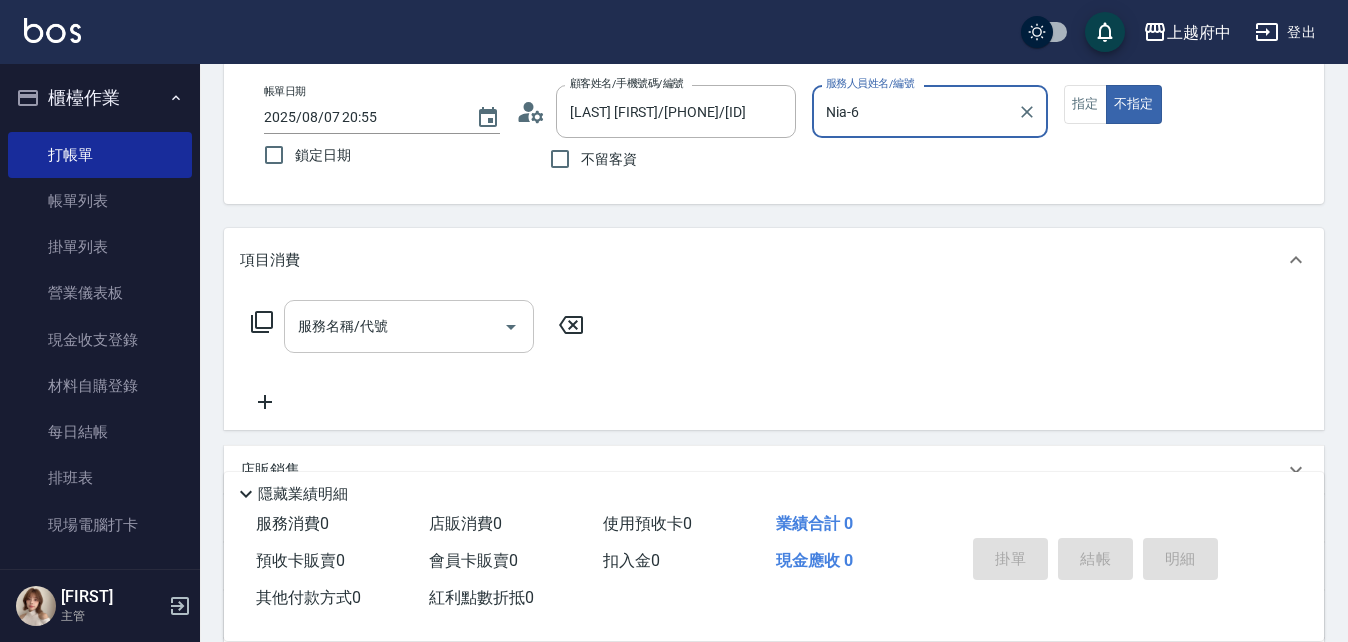 click on "服務名稱/代號" at bounding box center [394, 326] 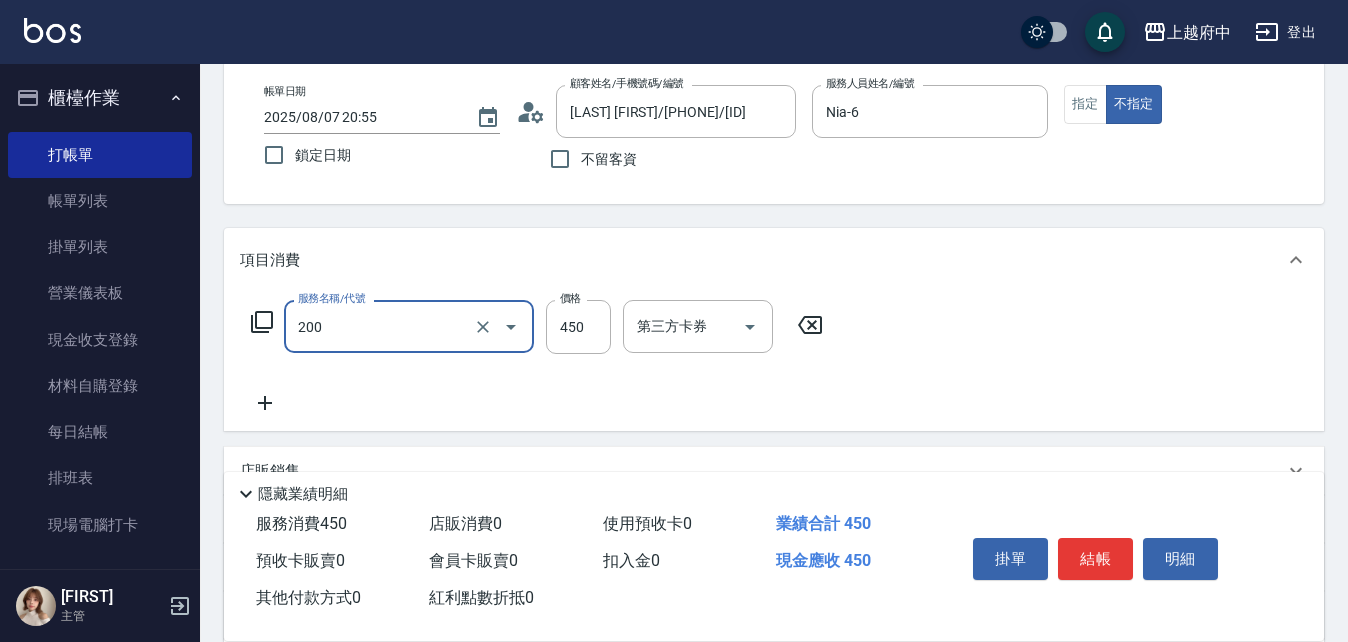 type on "有機洗髮(200)" 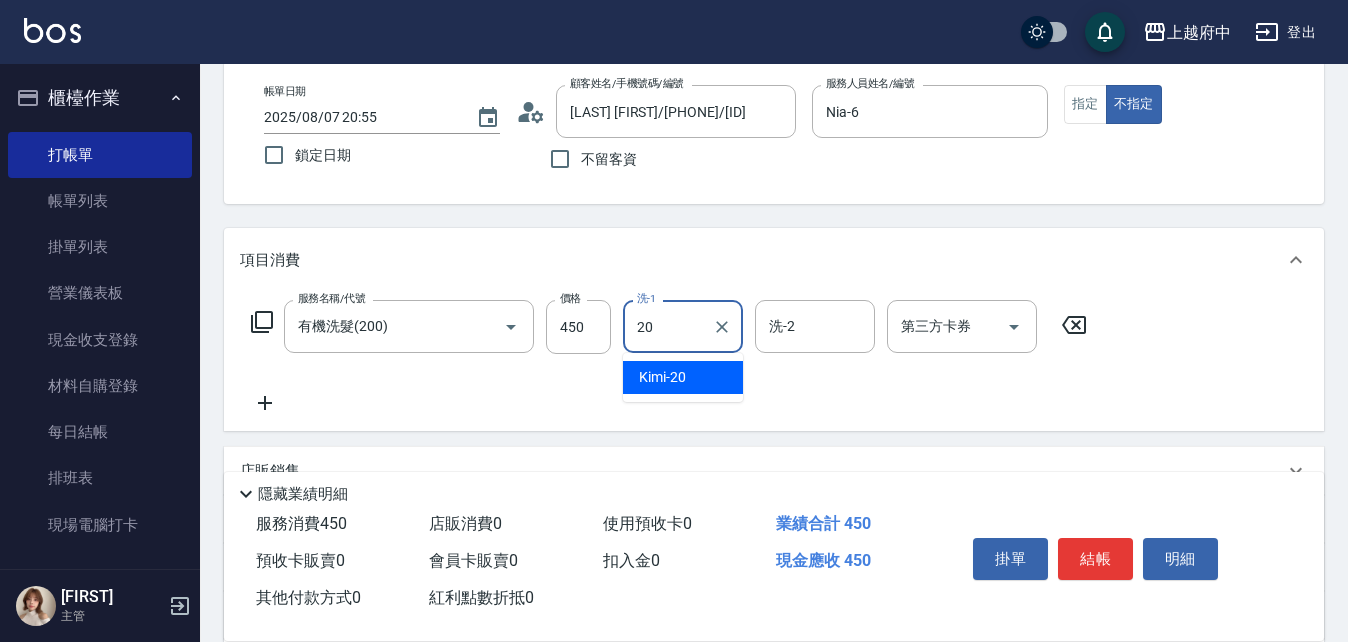 type on "Kimi-20" 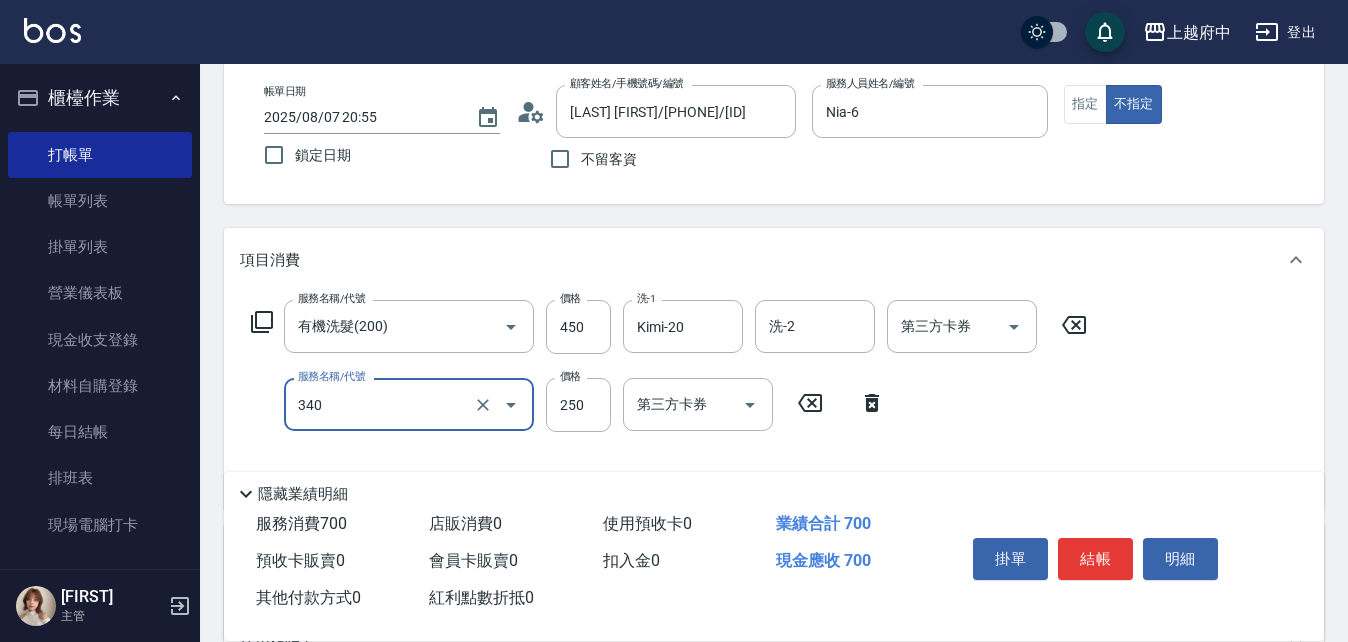 type on "剪髮(340)" 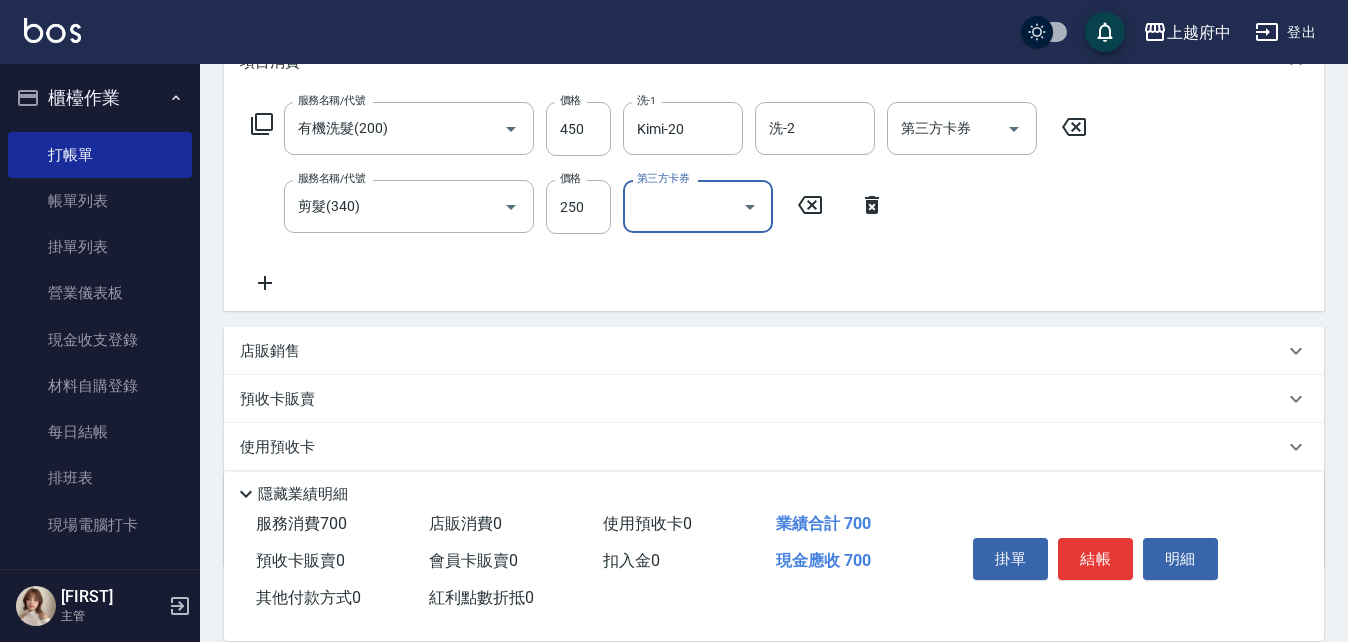 scroll, scrollTop: 300, scrollLeft: 0, axis: vertical 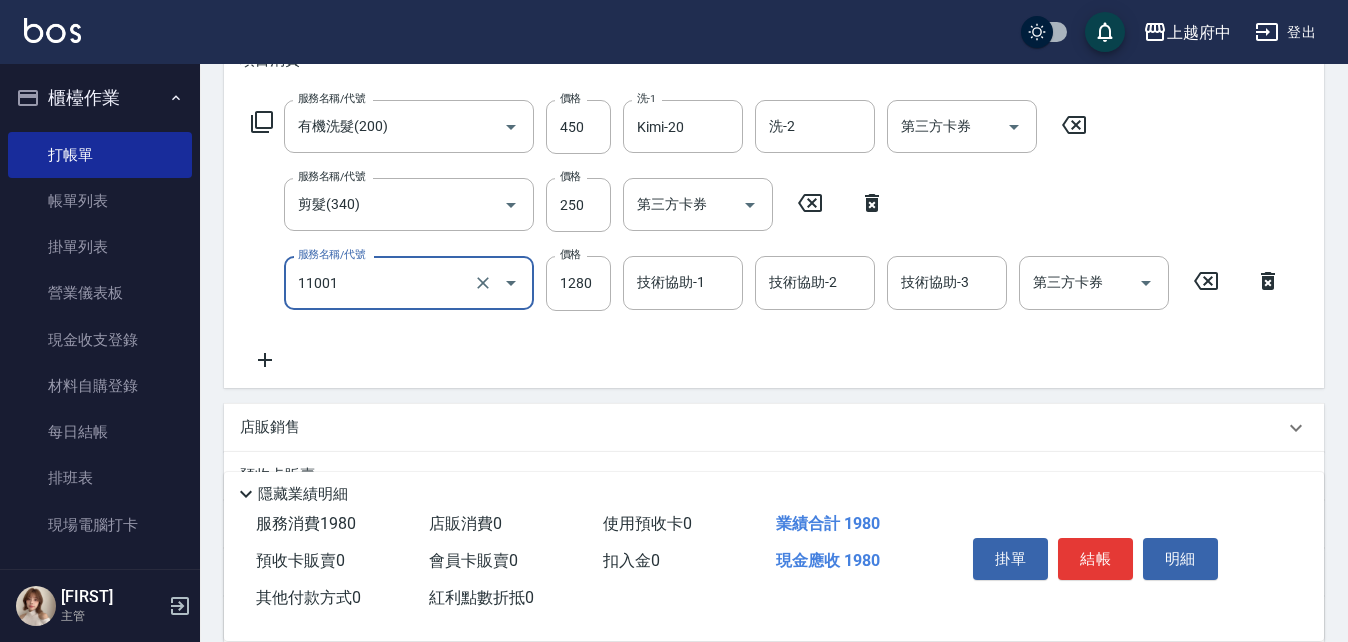 type on "燙髮S(11001)" 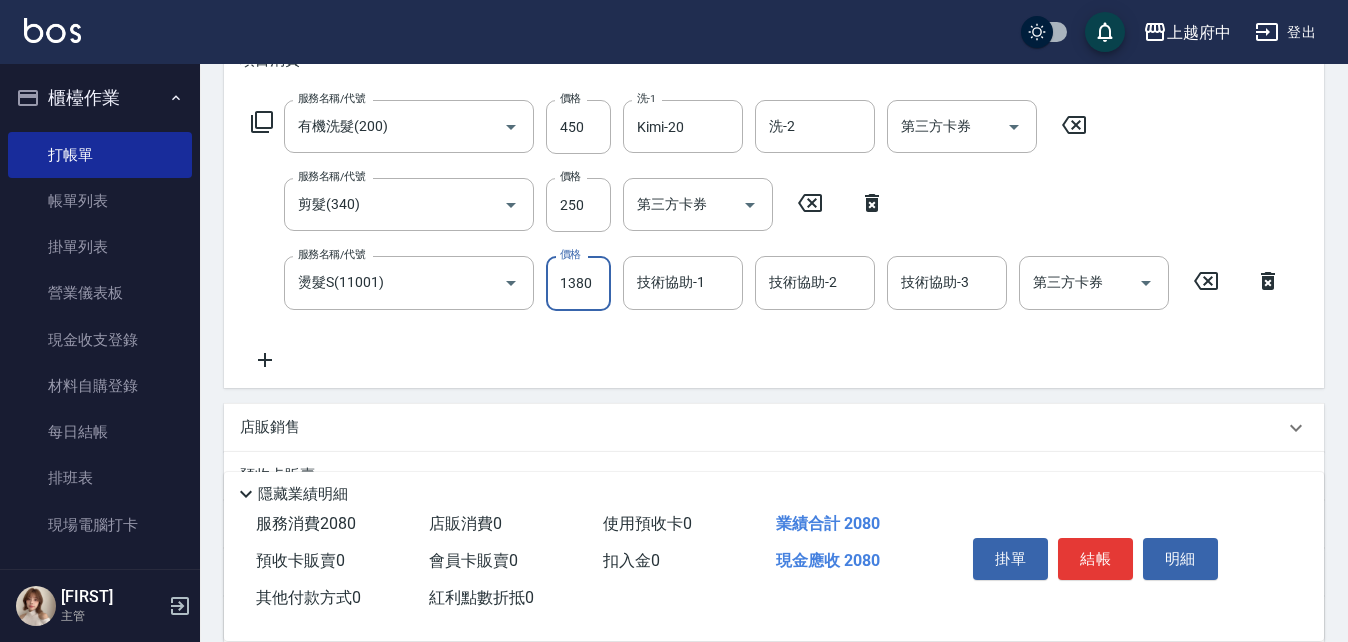 type on "1380" 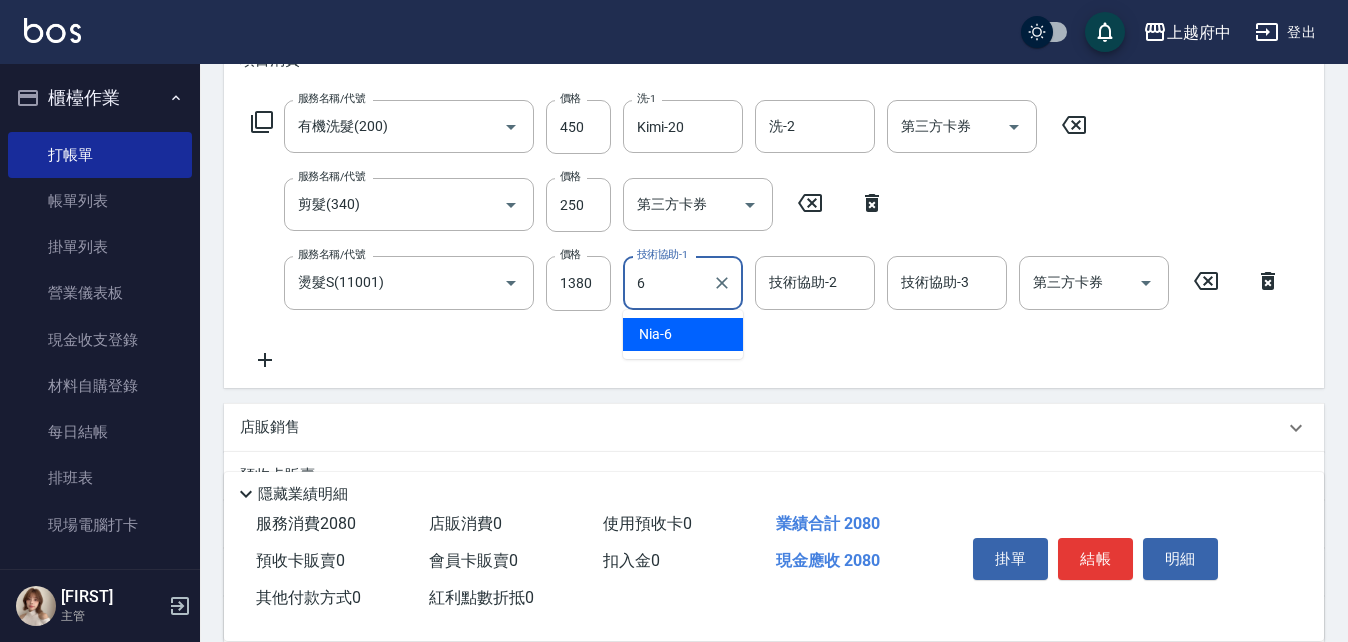 type on "Nia-6" 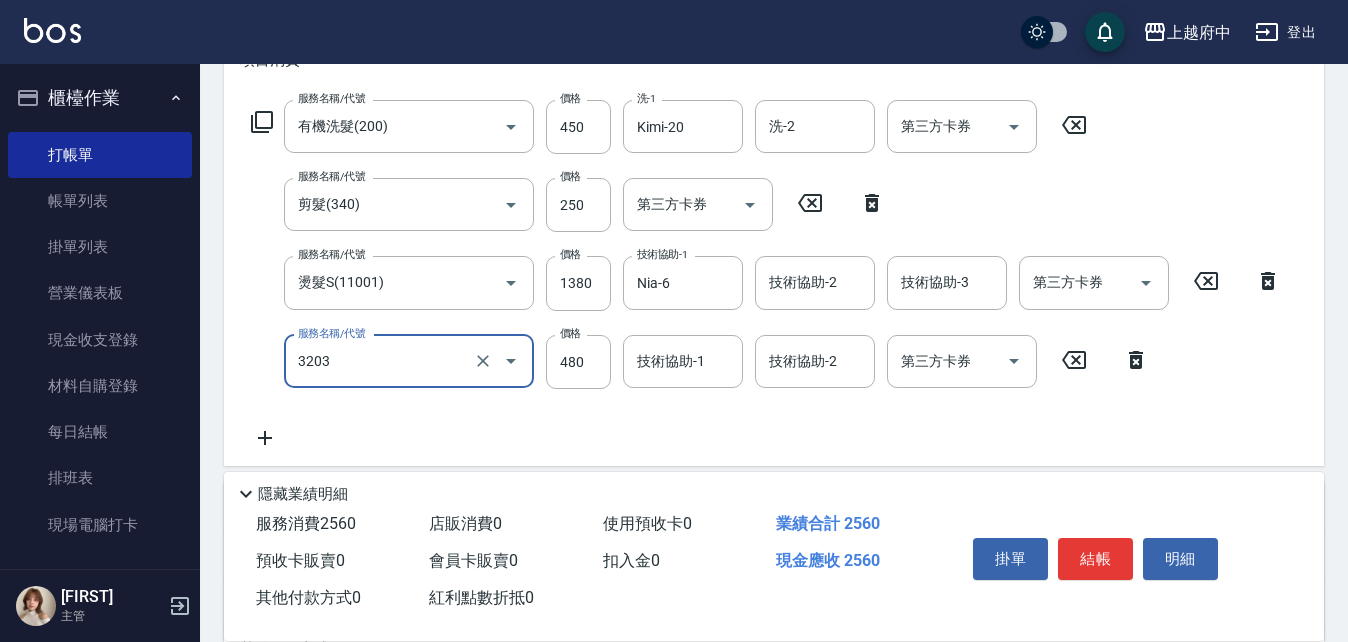 type on "頭皮隔離液(前+後)(3203)" 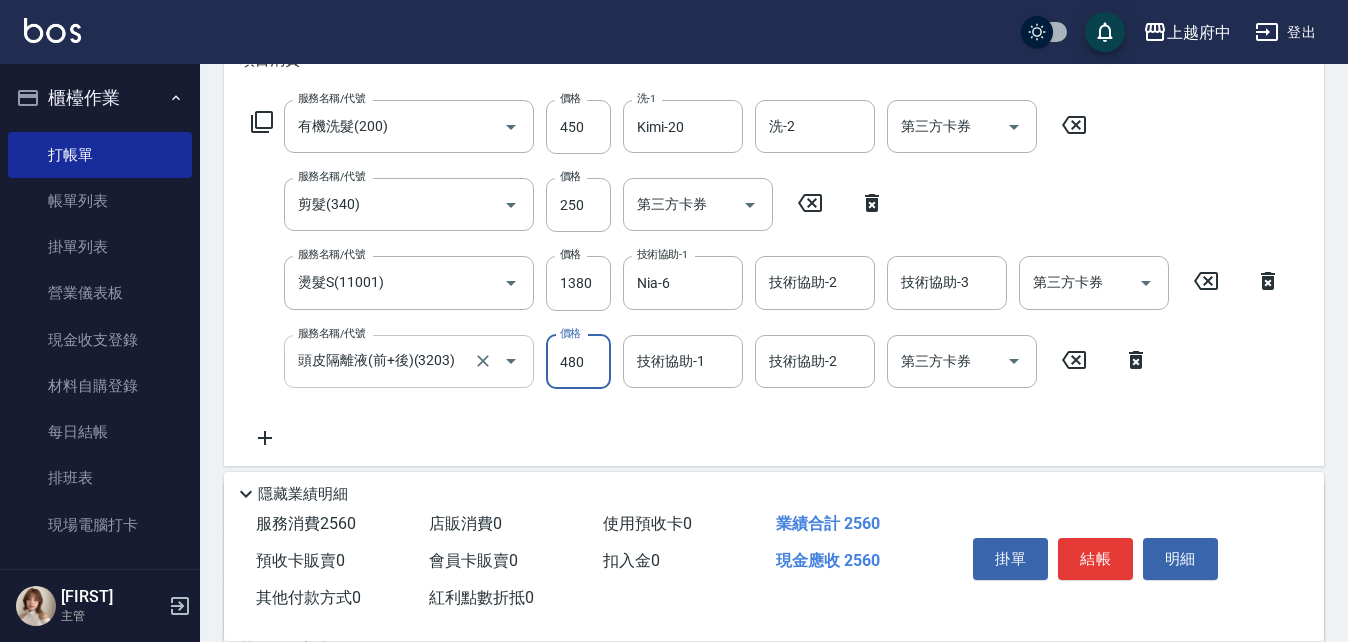click on "頭皮隔離液(前+後)(3203) 服務名稱/代號" at bounding box center (409, 361) 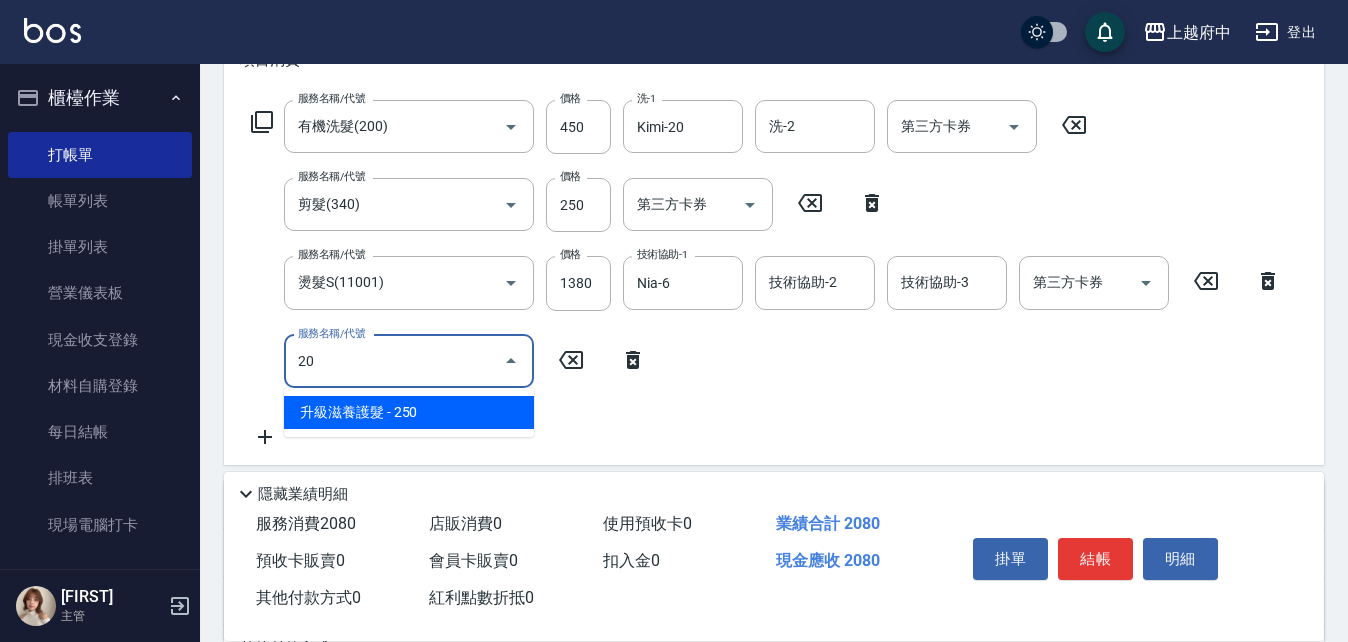 type on "2" 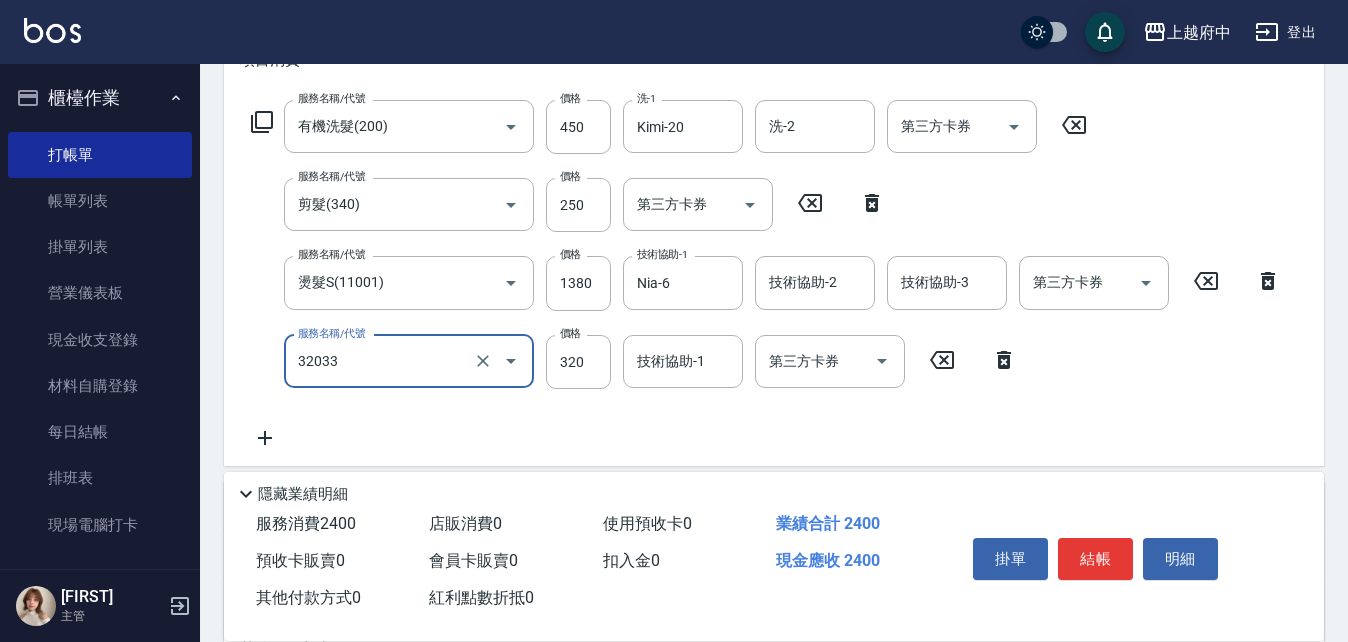type on "頭皮隔離液(32033)" 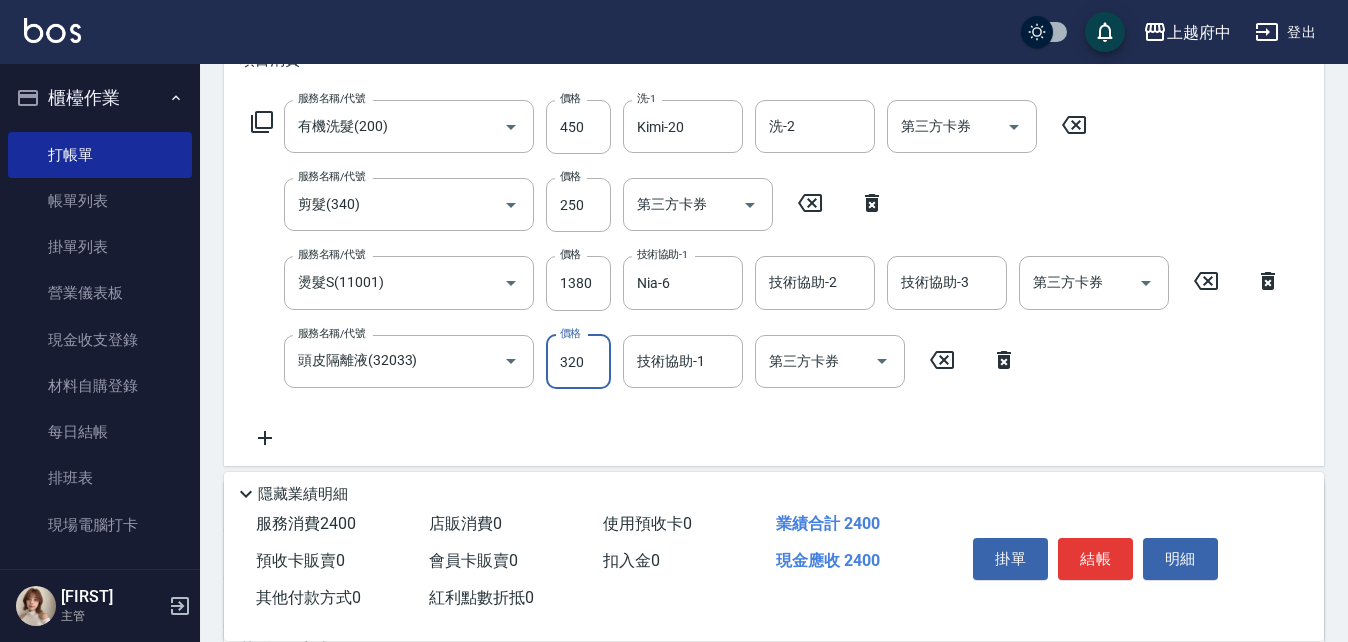 click on "320" at bounding box center [578, 362] 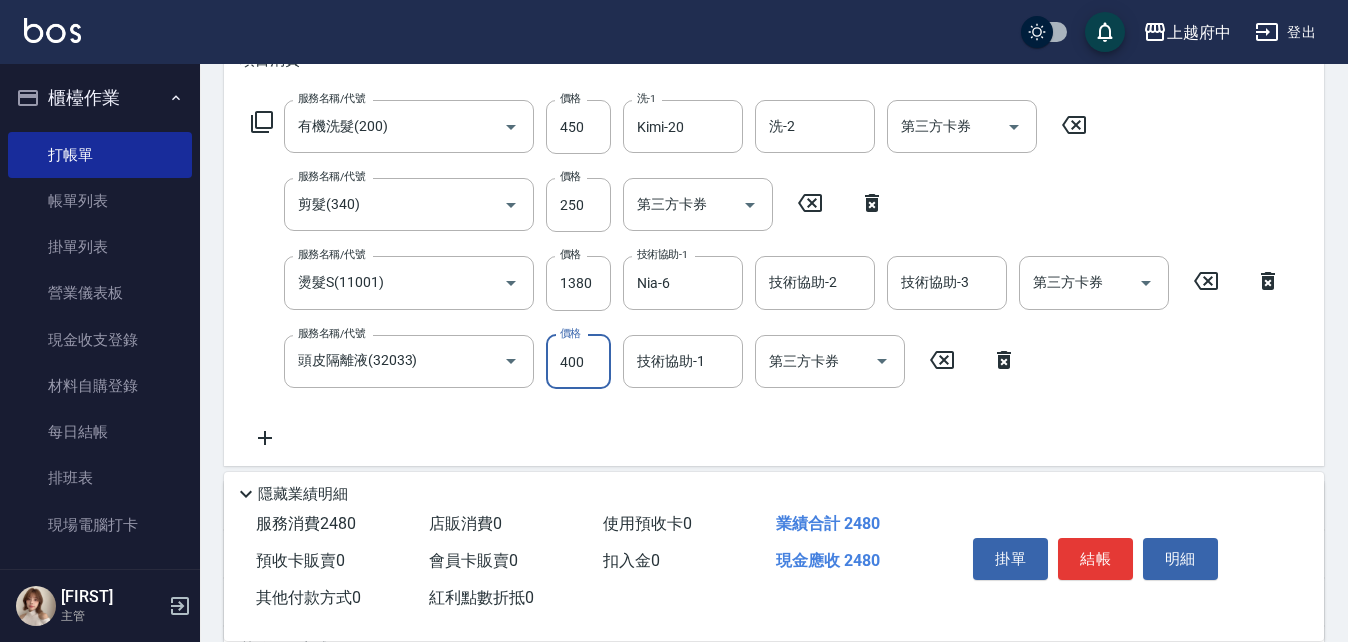 type on "400" 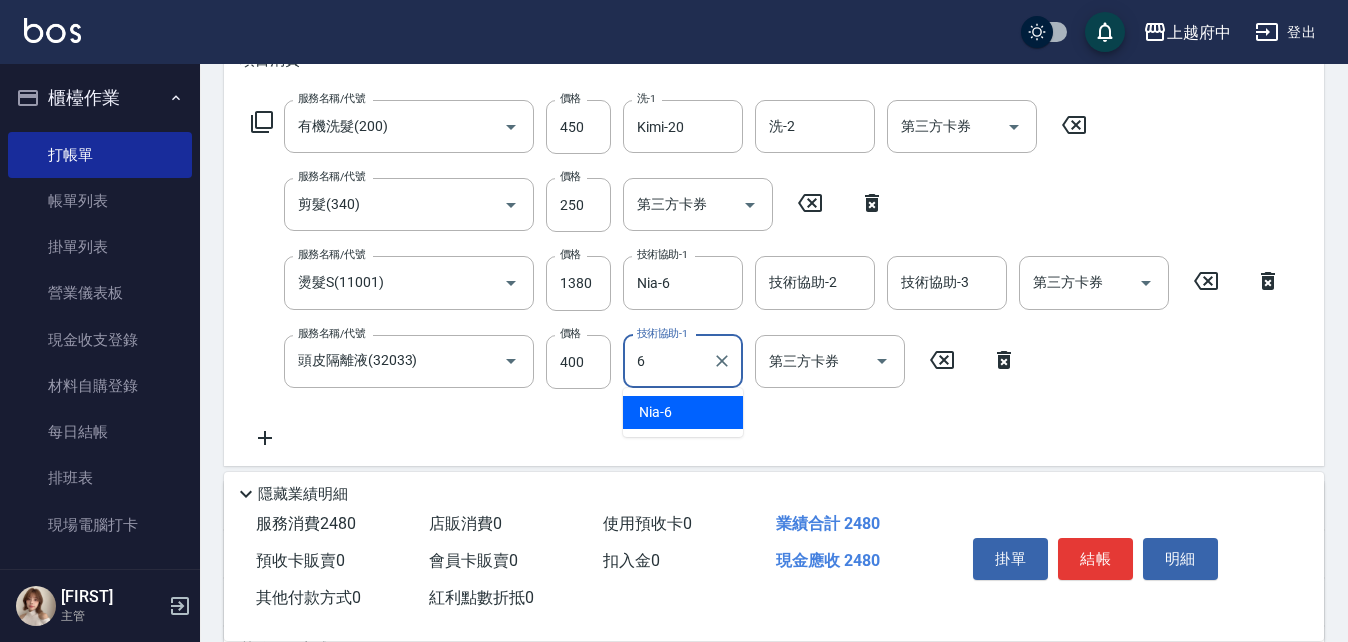 type on "Nia-6" 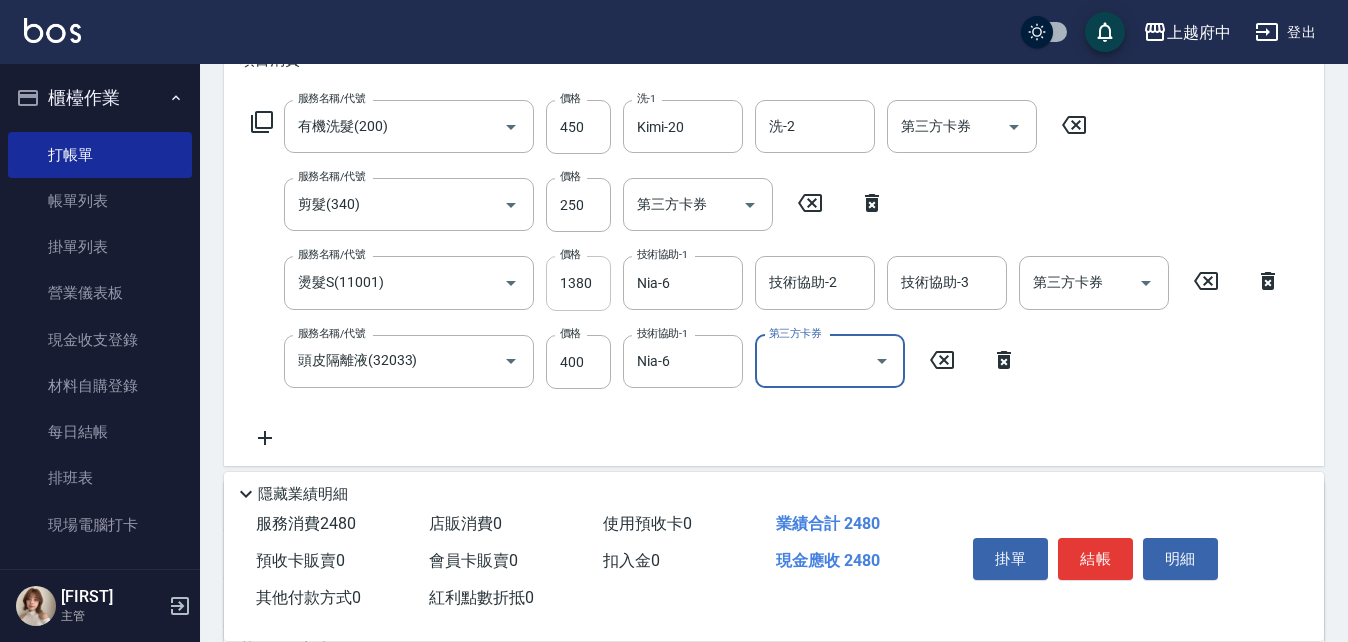 click on "1380" at bounding box center [578, 283] 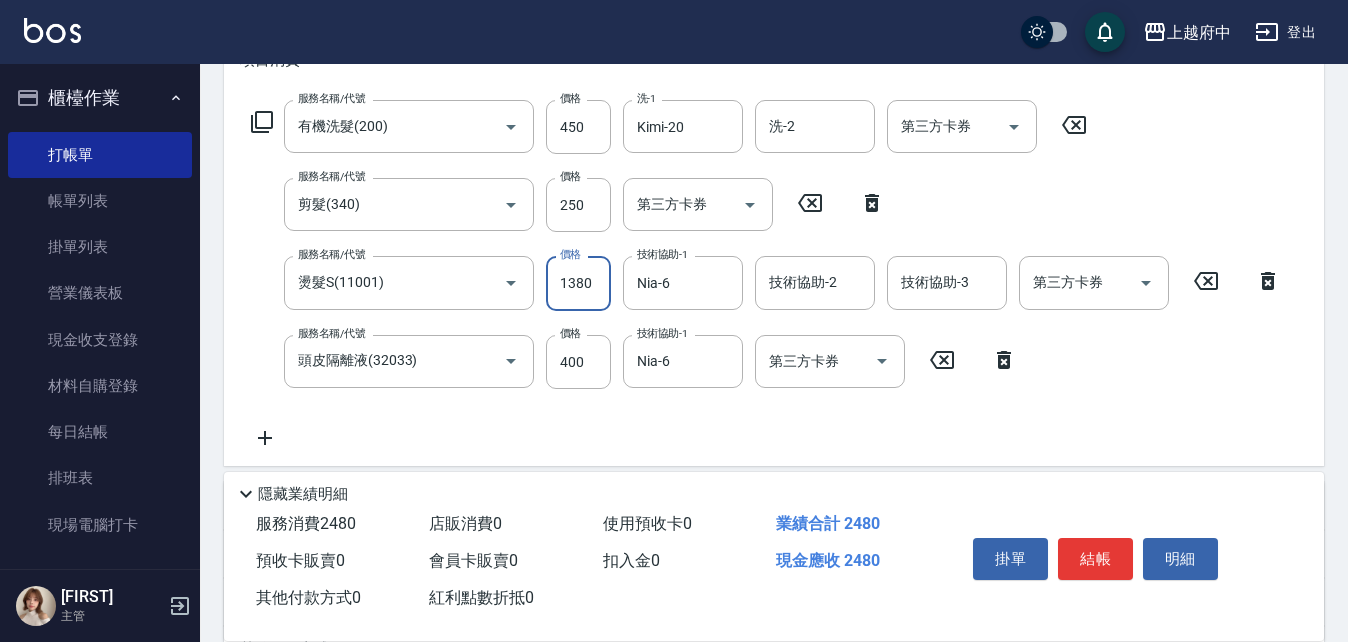 click on "1380" at bounding box center [578, 283] 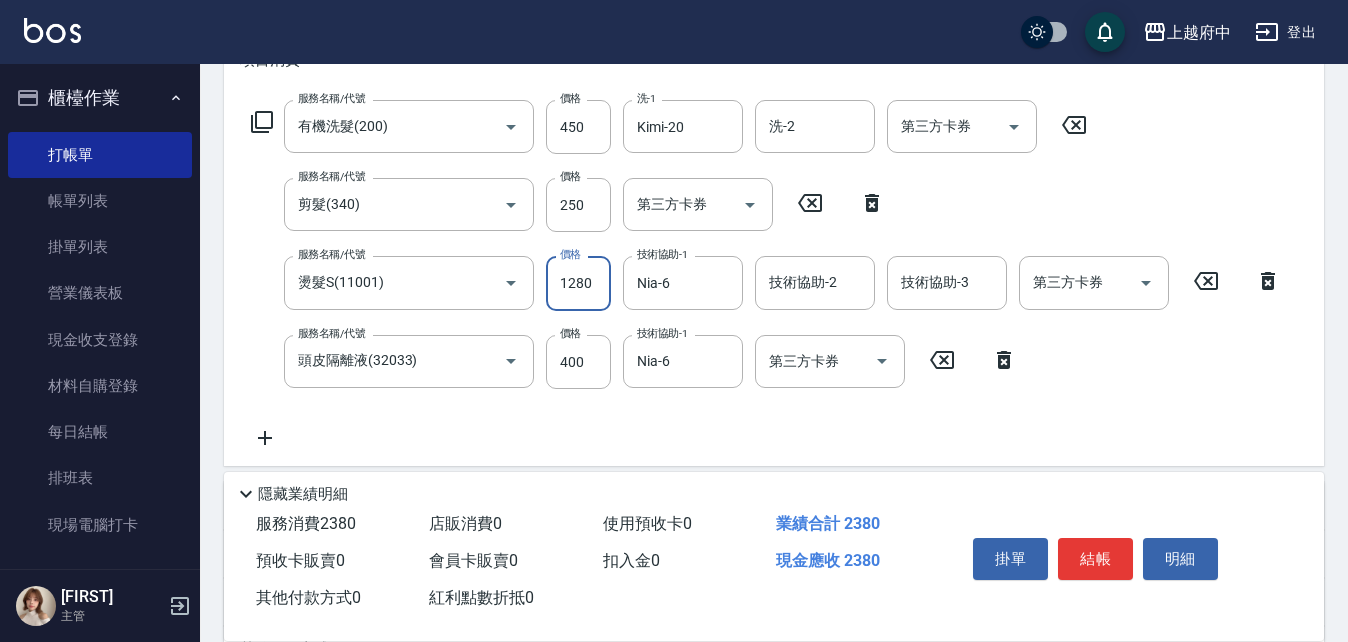 type on "1280" 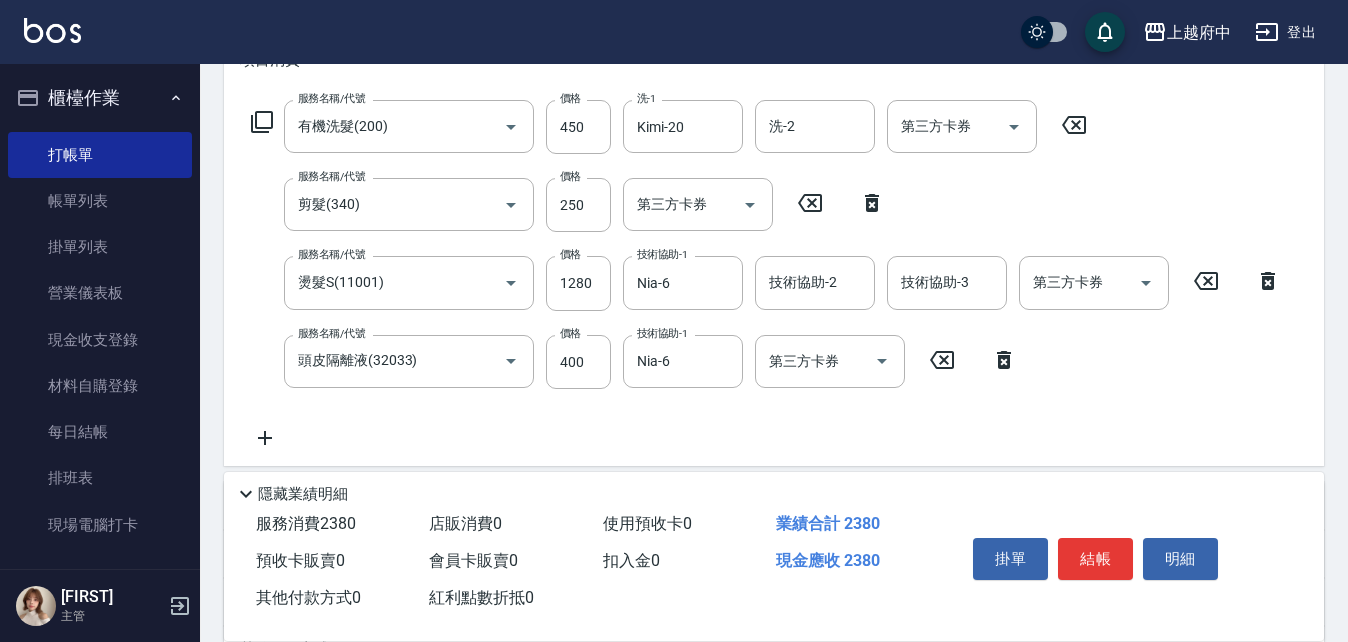 click on "服務名稱/代號 有機洗髮(200) 服務名稱/代號 價格 450 價格 洗-1 [FIRST]-[NUMBER] 洗-1 洗-2 洗-2 第三方卡券 第三方卡券 服務名稱/代號 剪髮(340) 服務名稱/代號 價格 250 價格 第三方卡券 第三方卡券 服務名稱/代號 燙髮S(11001) 服務名稱/代號 價格 1280 價格 技術協助-1 [FIRST]-[NUMBER] 技術協助-1 技術協助-2 技術協助-2 技術協助-3 技術協助-3 第三方卡券 第三方卡券 服務名稱/代號 頭皮隔離液(32033) 服務名稱/代號 價格 400 價格 技術協助-1 [FIRST]-[NUMBER] 技術協助-1 第三方卡券 第三方卡券" at bounding box center (766, 275) 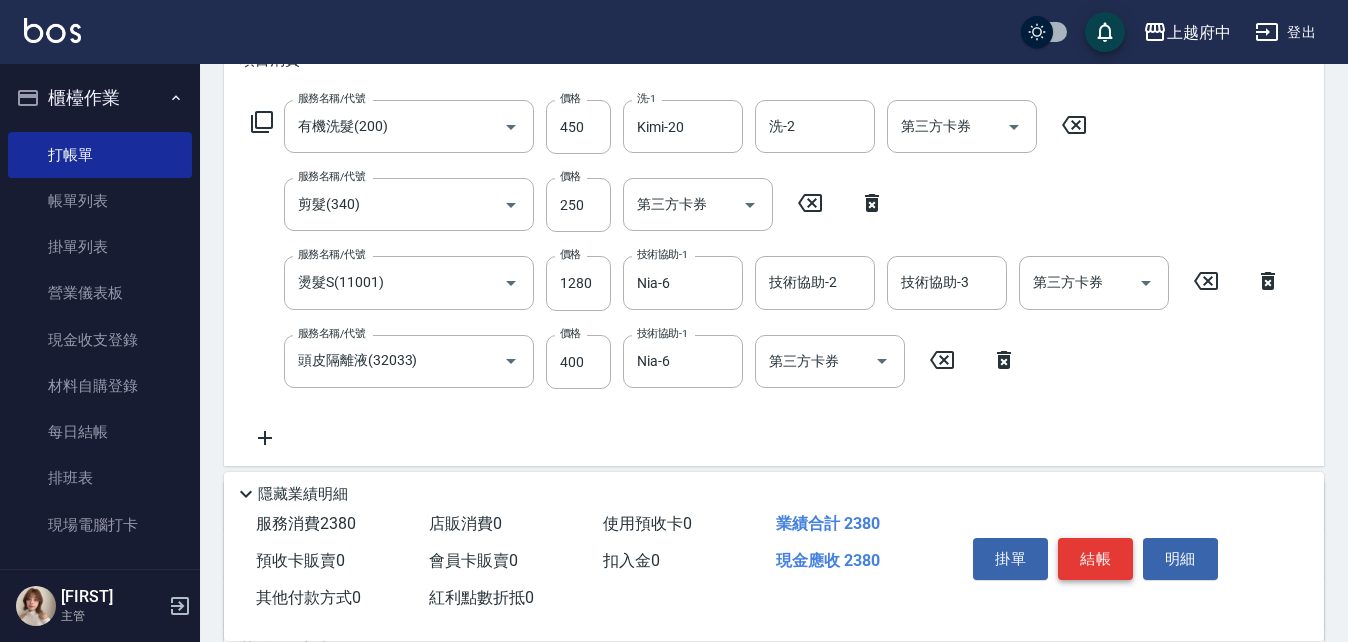 click on "結帳" at bounding box center (1095, 559) 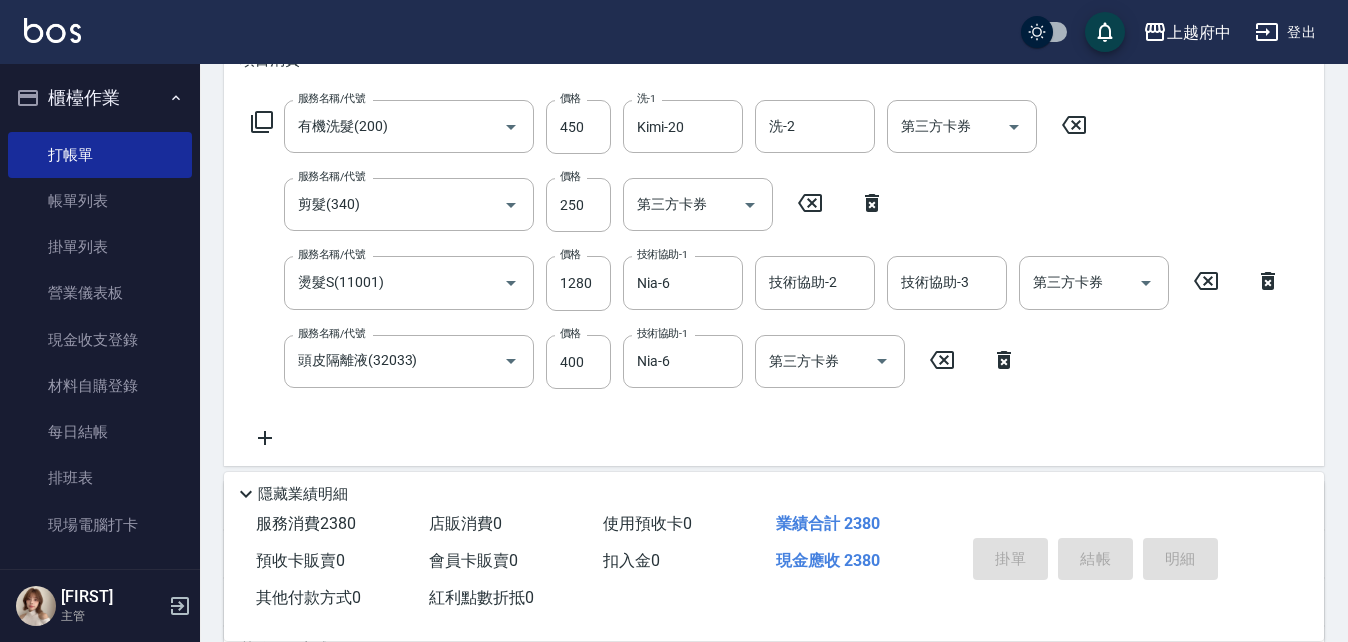 type on "2025/08/07 20:56" 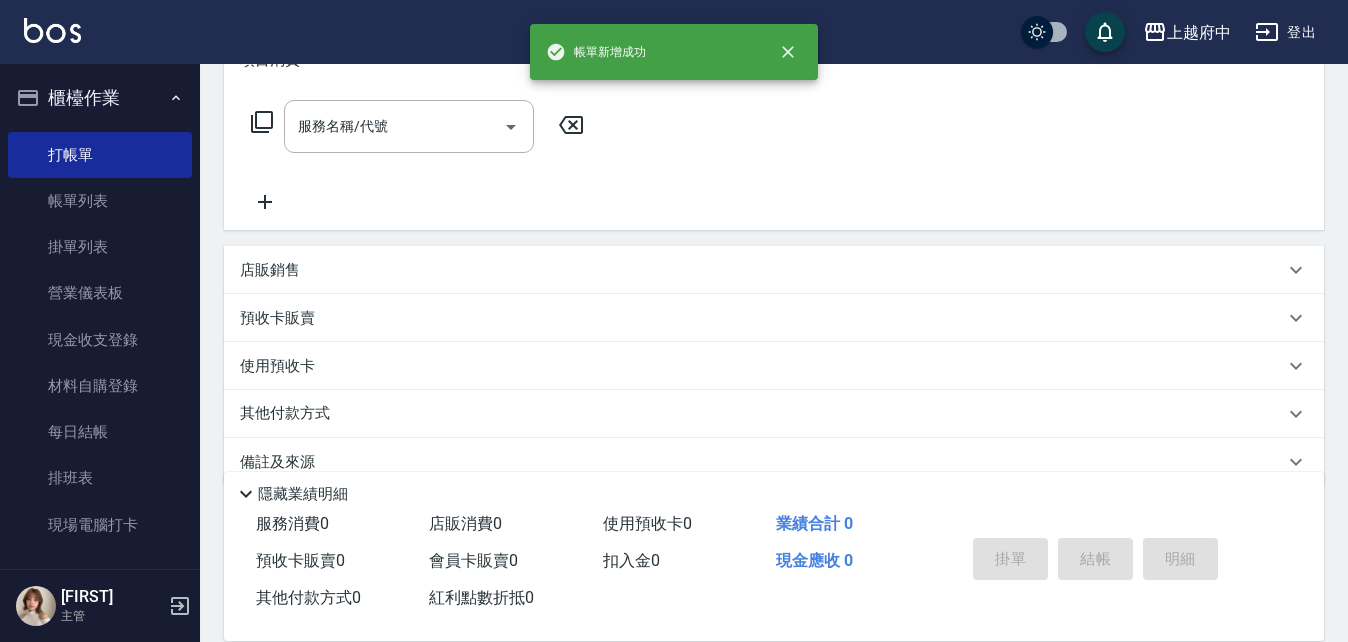 scroll, scrollTop: 0, scrollLeft: 0, axis: both 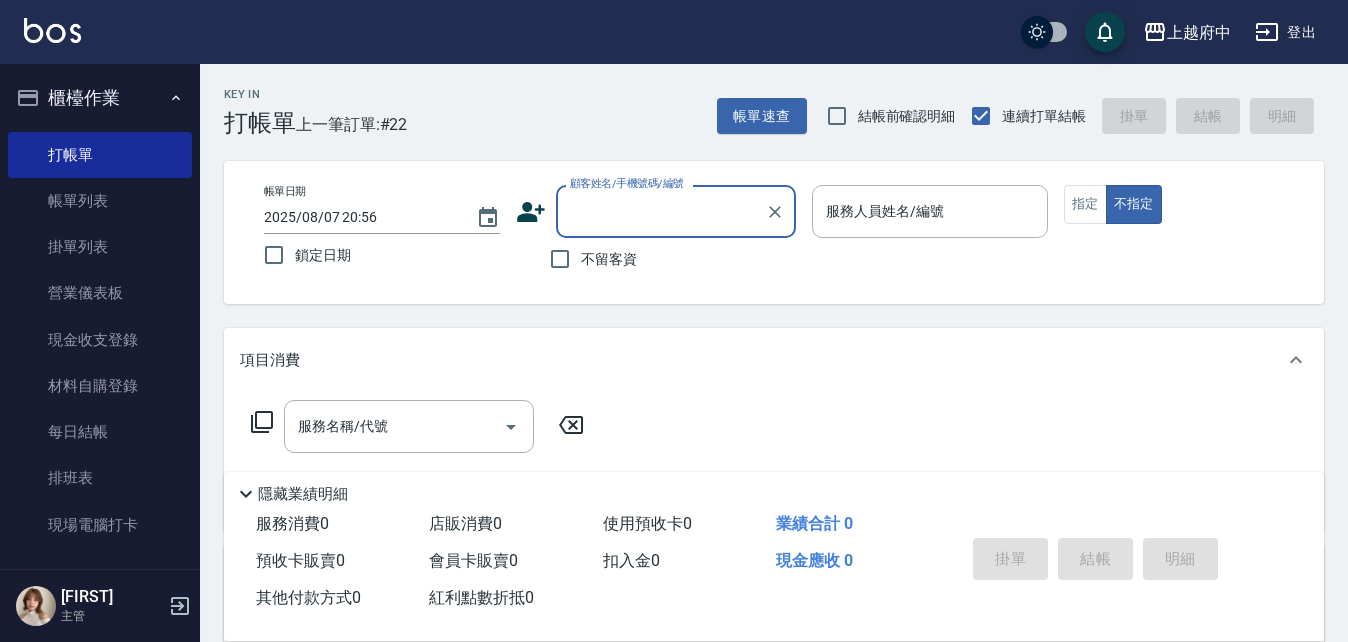 click on "不留客資" at bounding box center (609, 259) 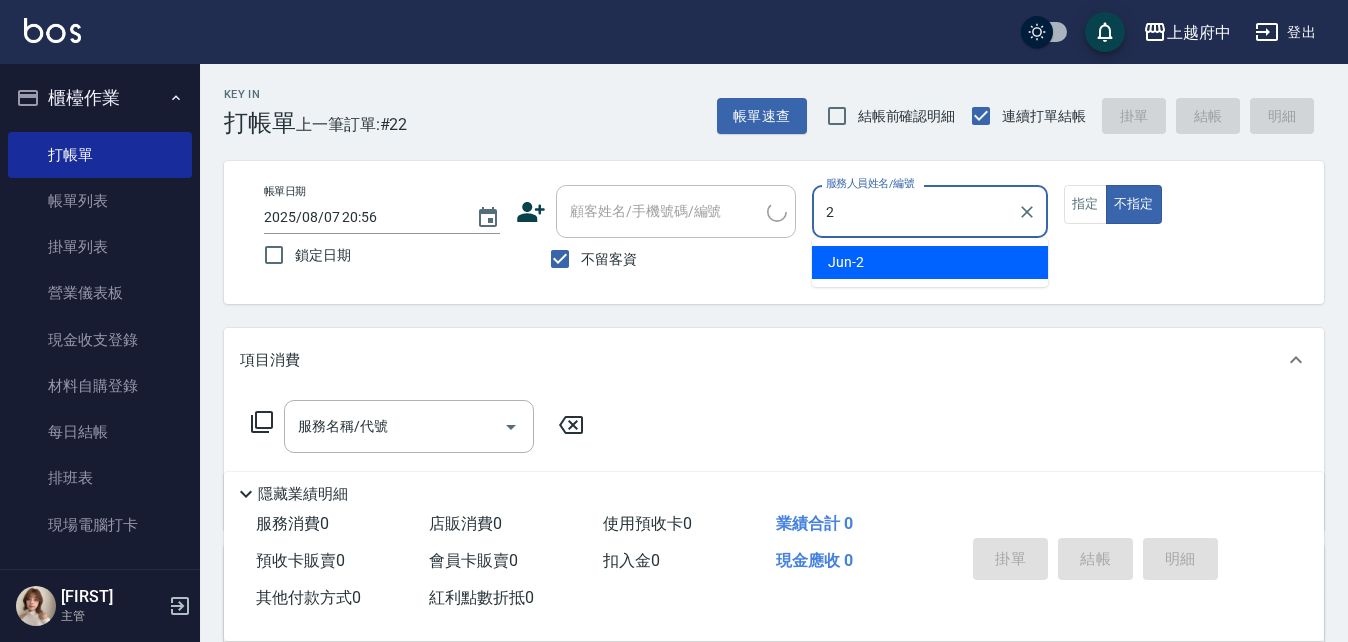 type on "Jun-2" 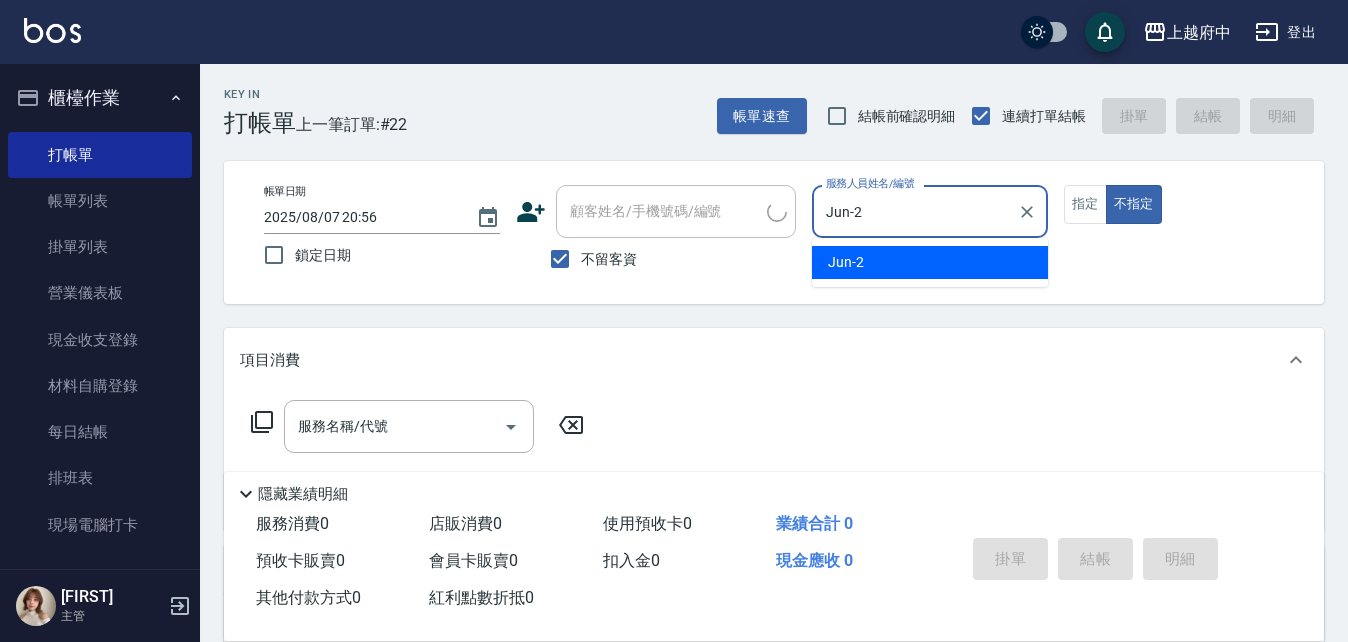 type on "false" 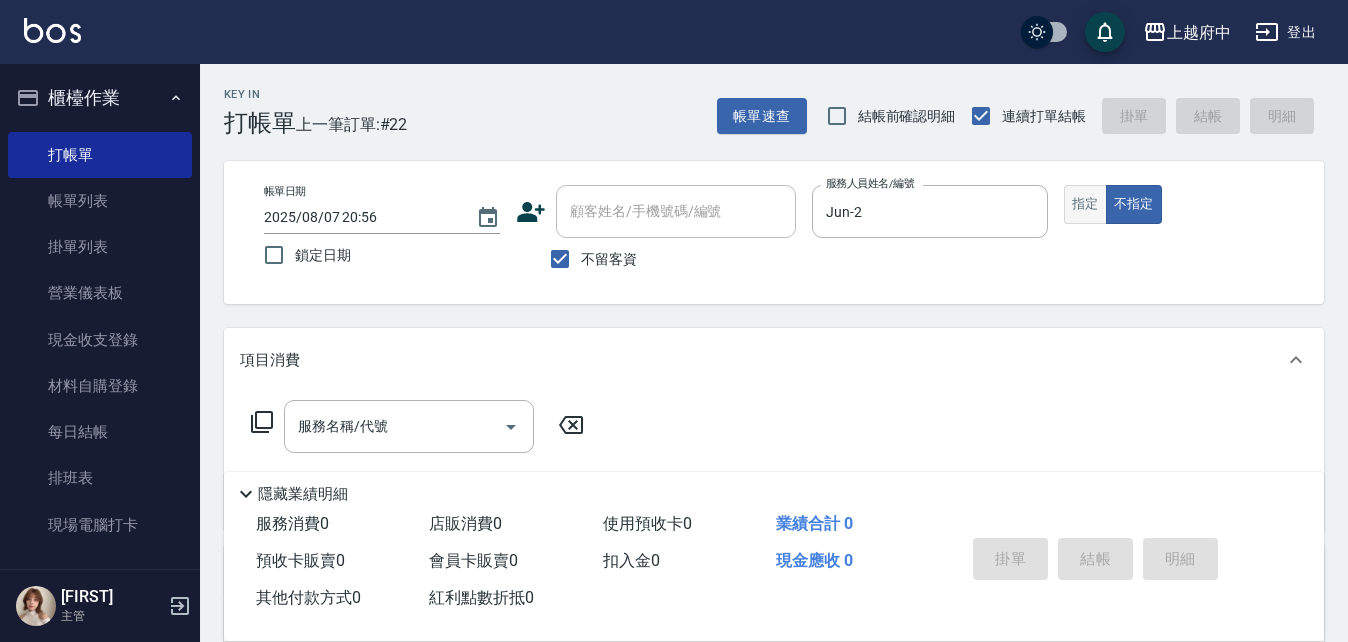 click on "指定" at bounding box center [1085, 204] 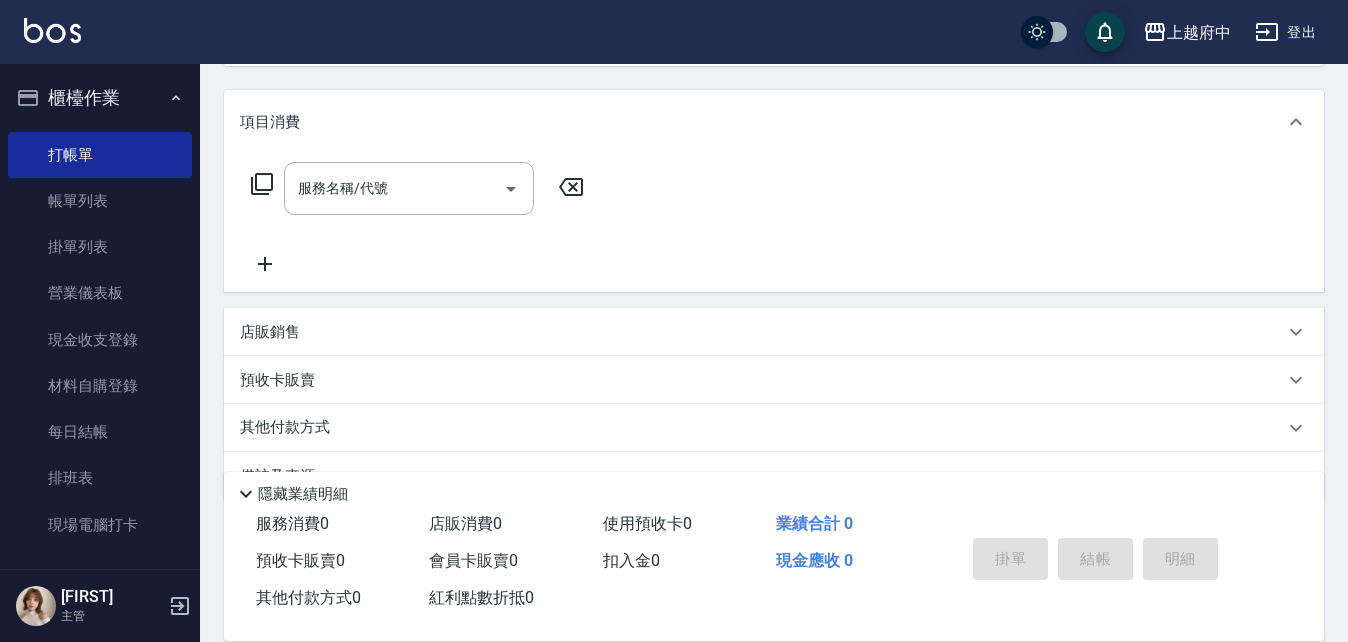 scroll, scrollTop: 288, scrollLeft: 0, axis: vertical 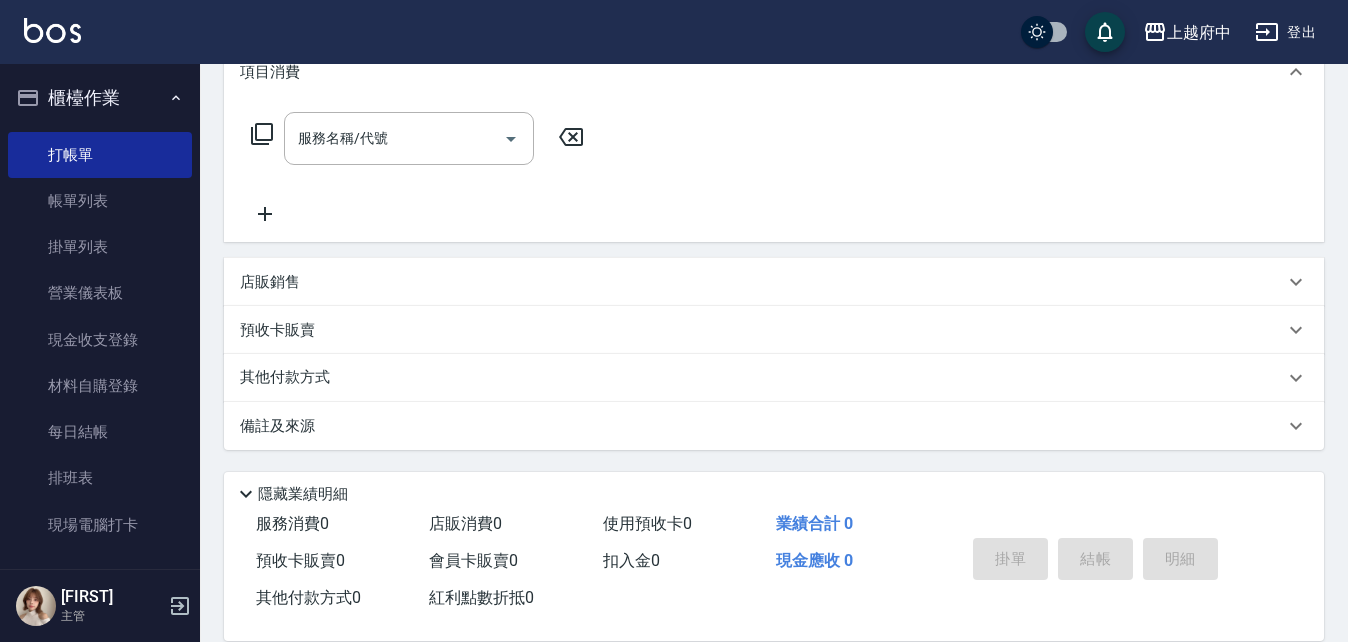 click on "店販銷售" at bounding box center [762, 282] 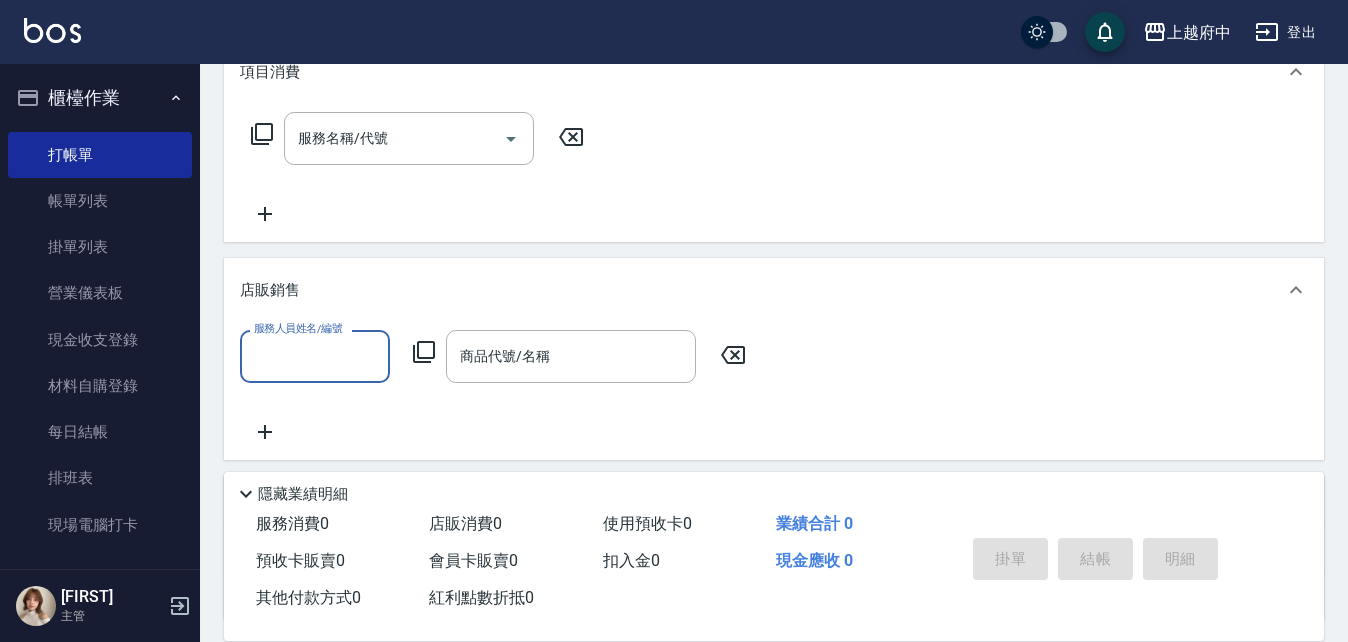 scroll, scrollTop: 0, scrollLeft: 0, axis: both 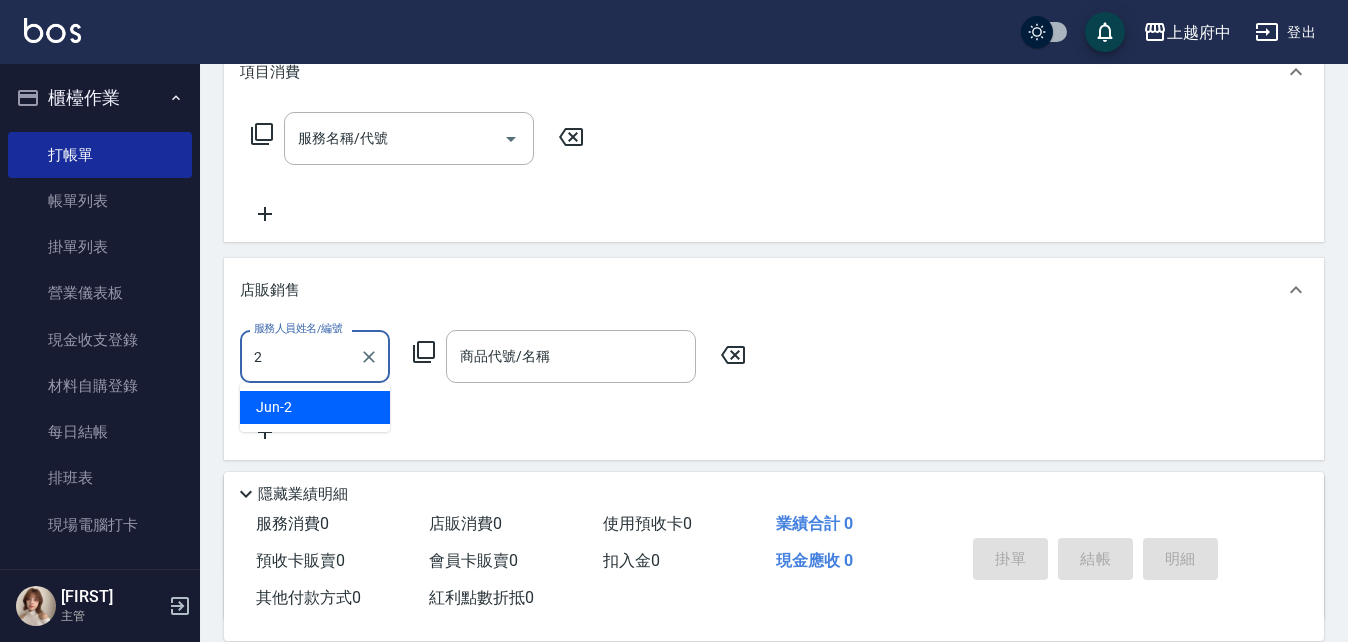 type on "Jun-2" 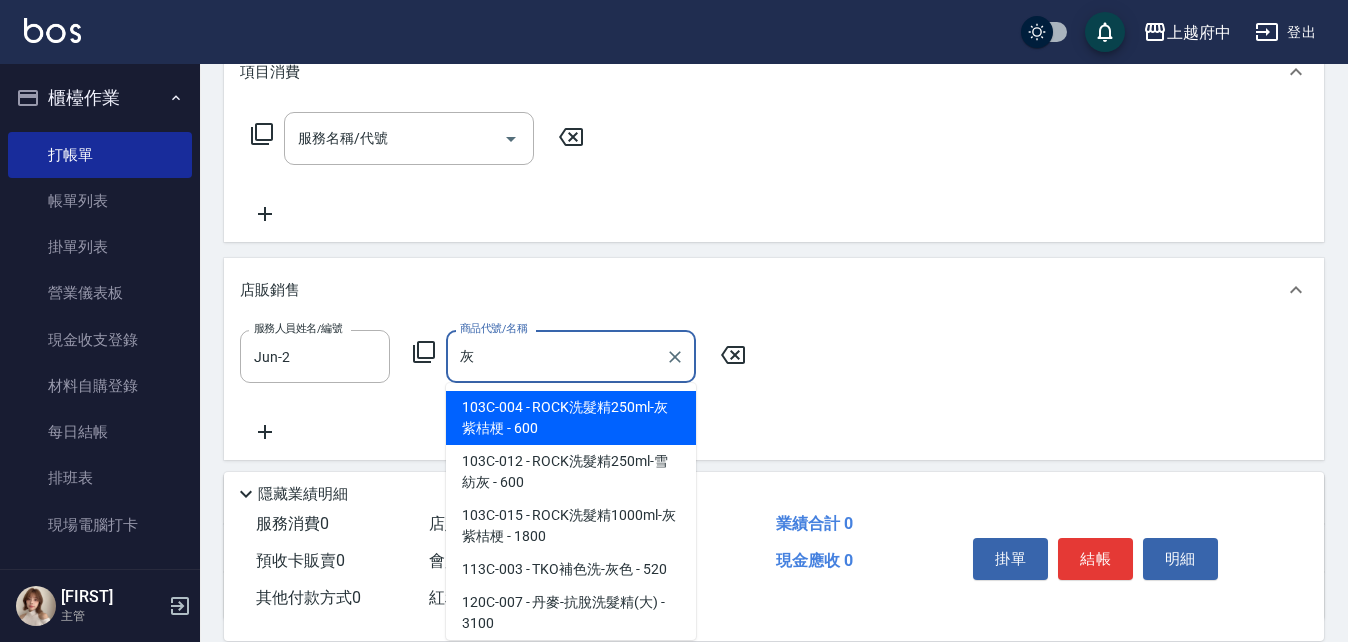 click on "103C-012 - ROCK洗髮精250ml-雪紡灰 - 600" at bounding box center [571, 472] 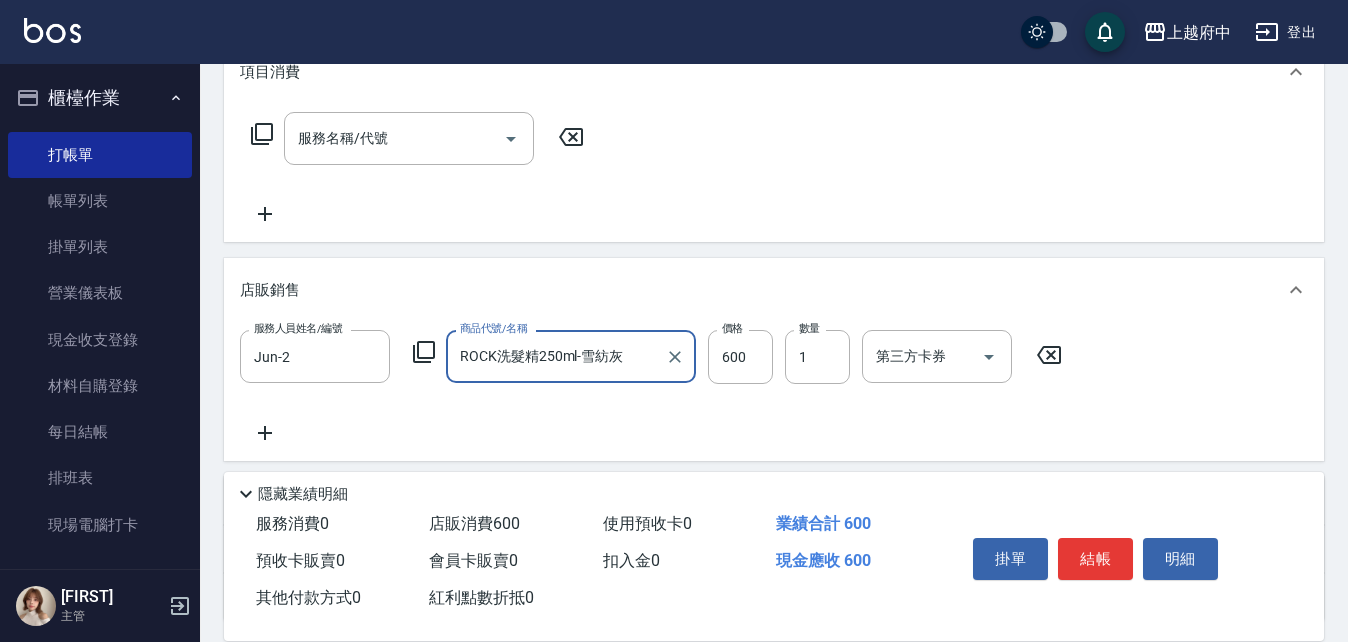 click on "ROCK洗髮精250ml-雪紡灰" at bounding box center (556, 356) 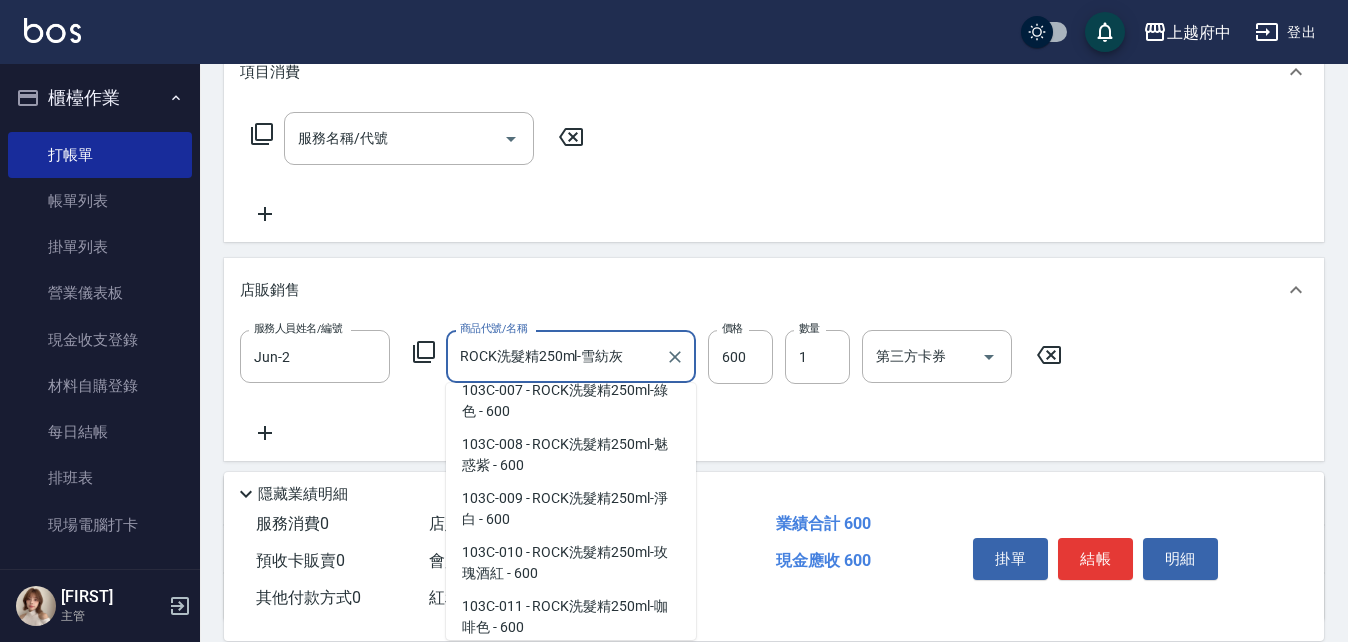 scroll, scrollTop: 423, scrollLeft: 0, axis: vertical 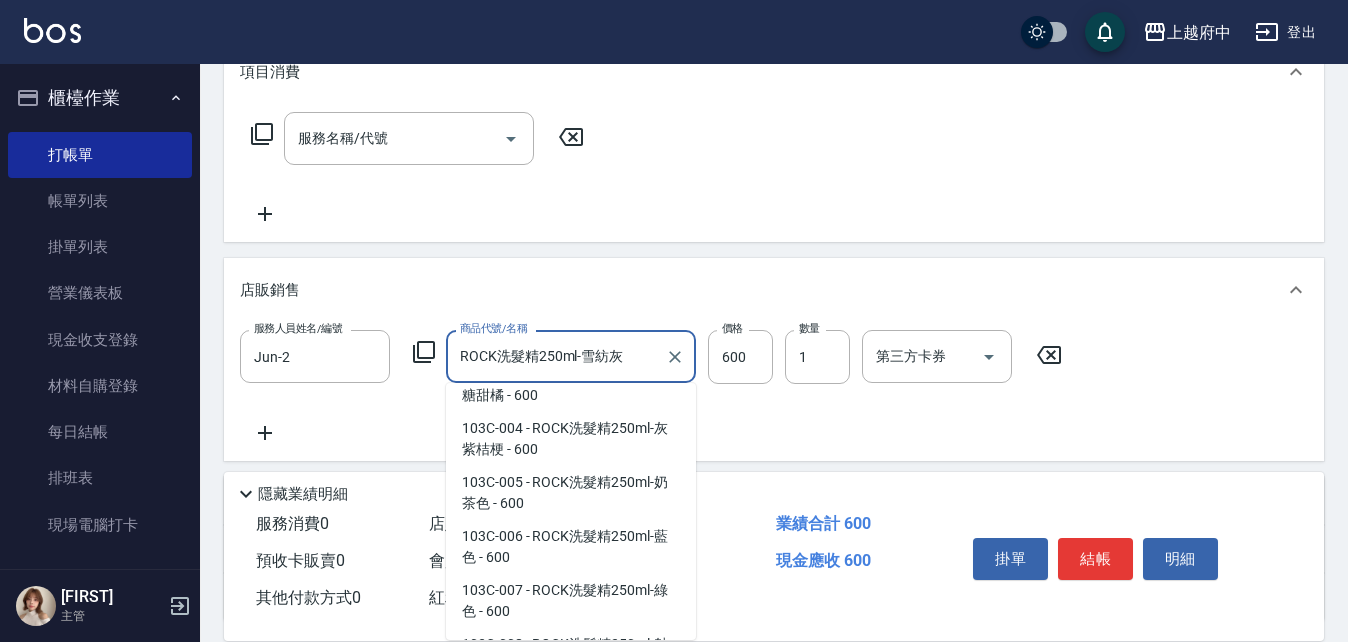 drag, startPoint x: 610, startPoint y: 361, endPoint x: 451, endPoint y: 360, distance: 159.00314 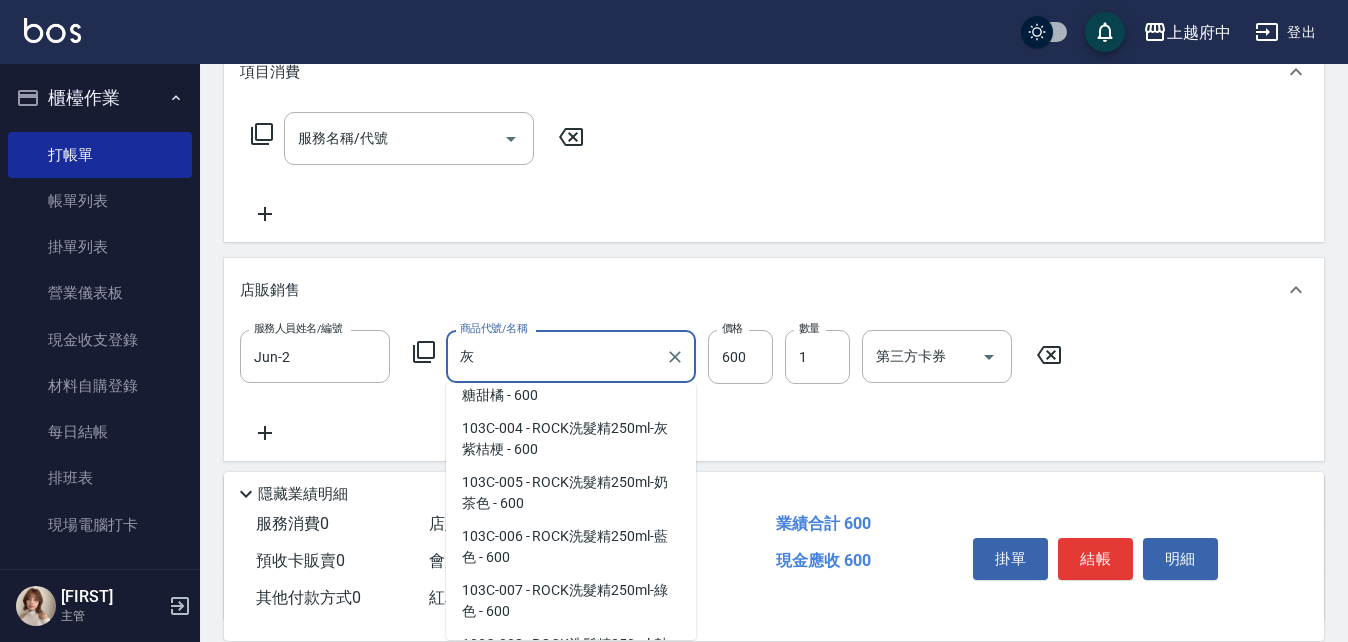 scroll, scrollTop: 0, scrollLeft: 0, axis: both 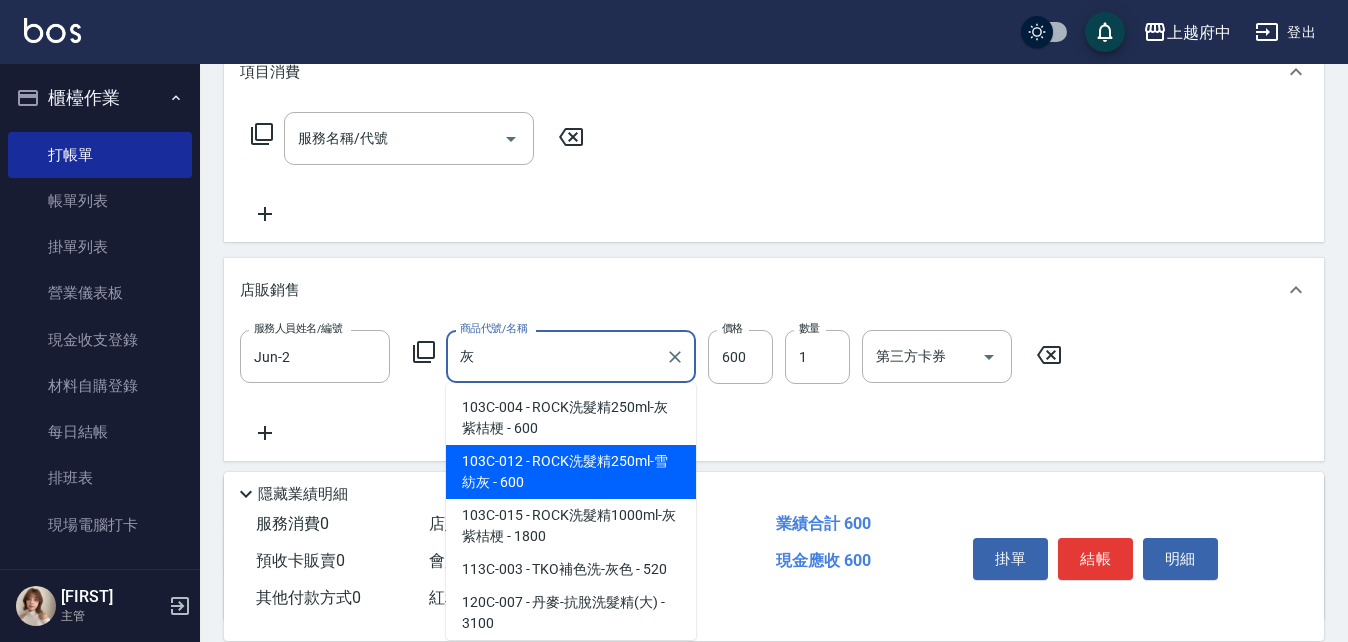click on "103C-012 - ROCK洗髮精250ml-雪紡灰 - 600" at bounding box center [571, 472] 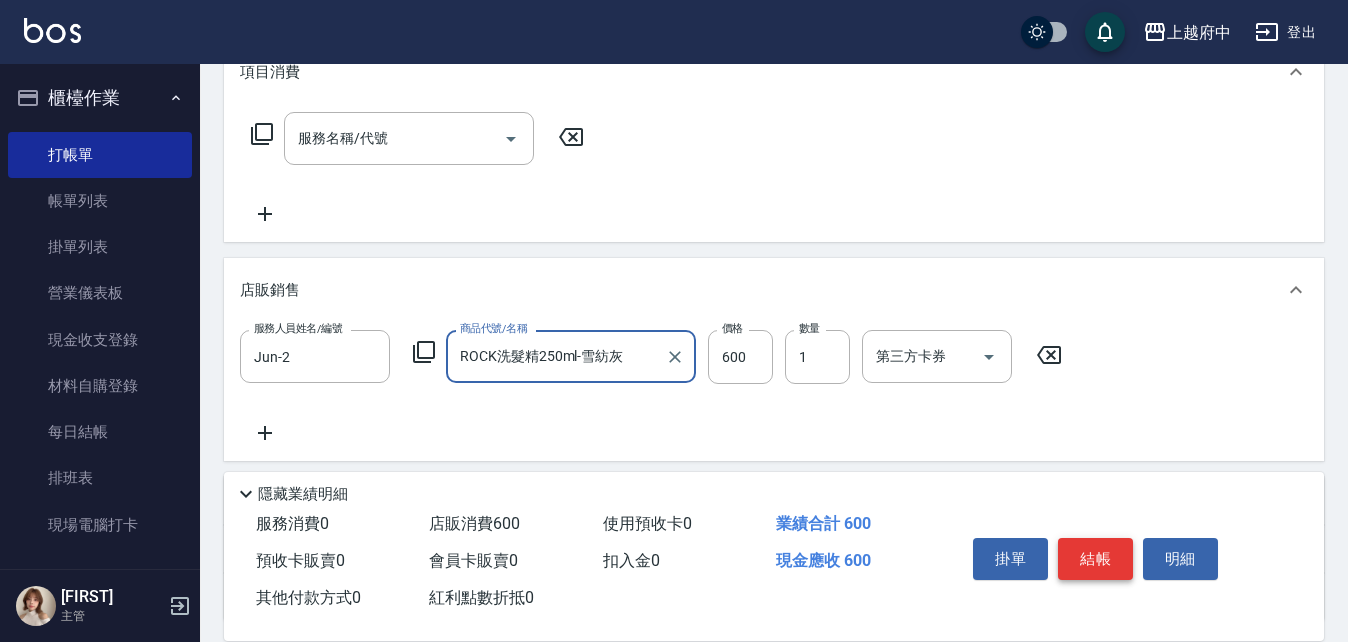 type on "ROCK洗髮精250ml-雪紡灰" 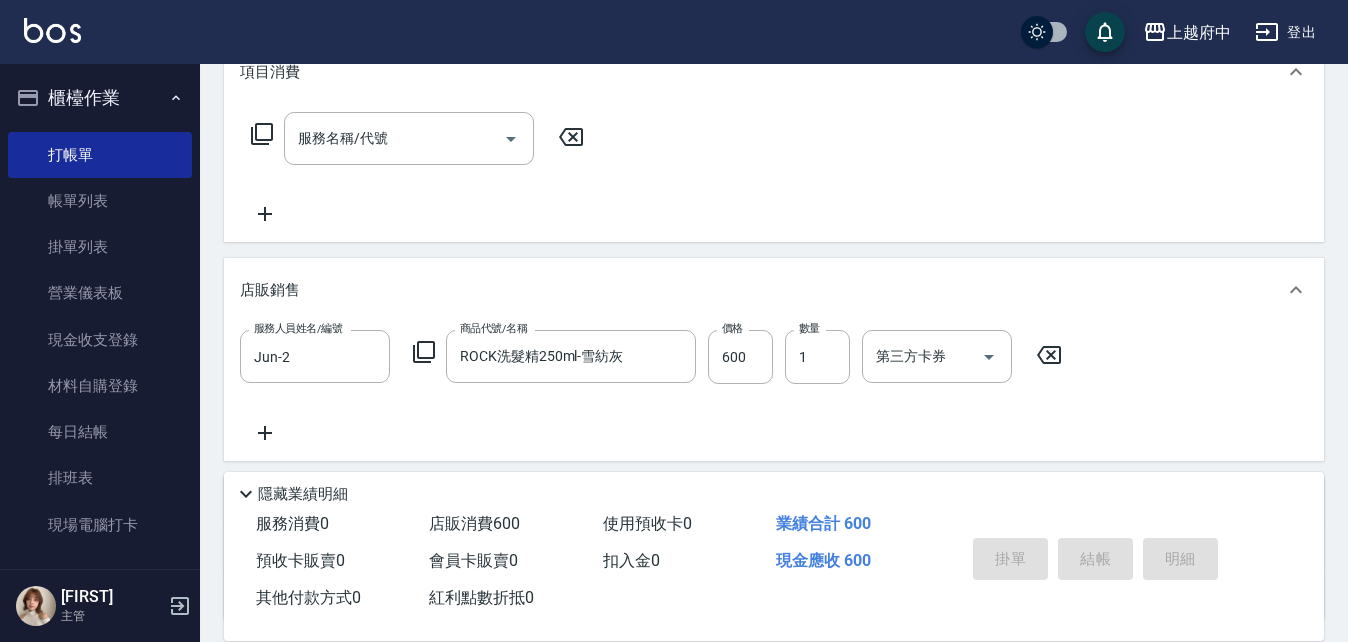type on "[DATE] [TIME]" 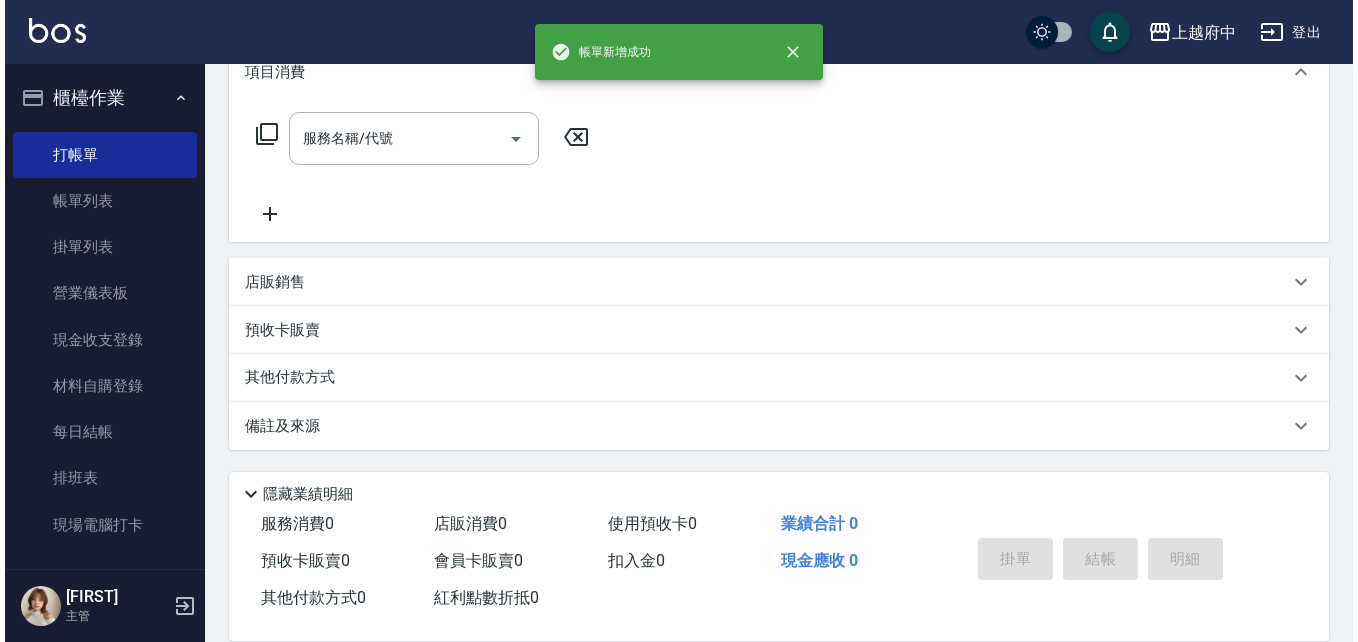 scroll, scrollTop: 0, scrollLeft: 0, axis: both 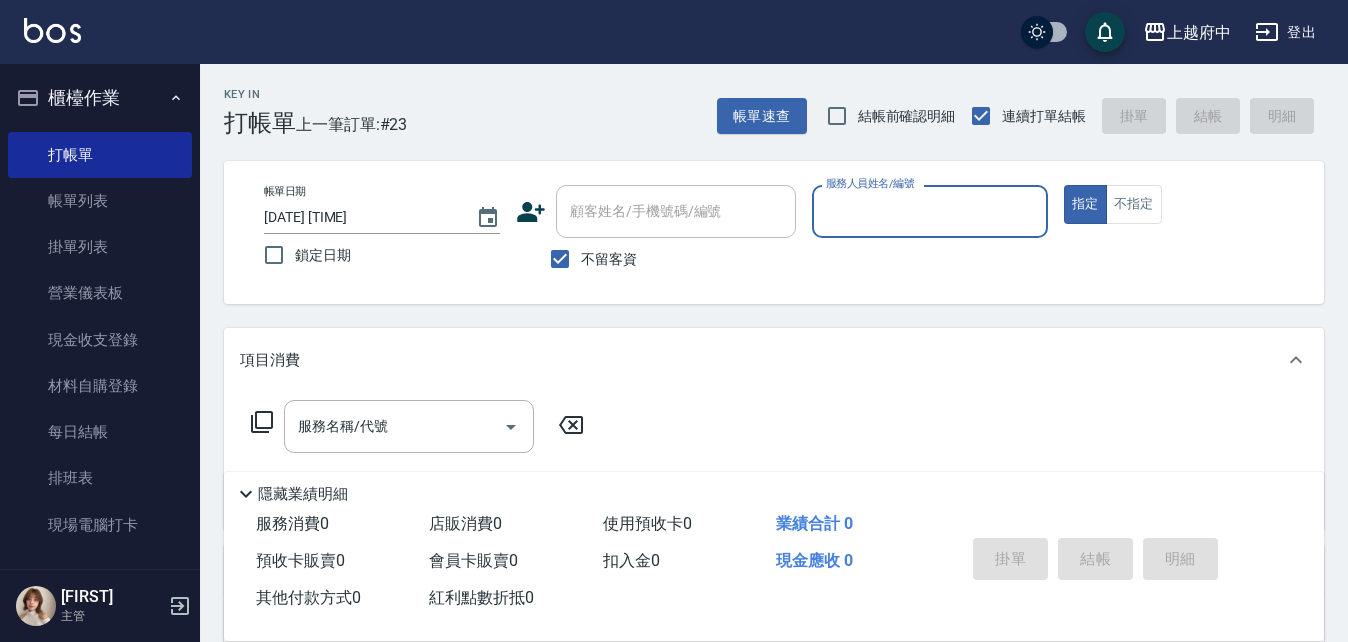 click 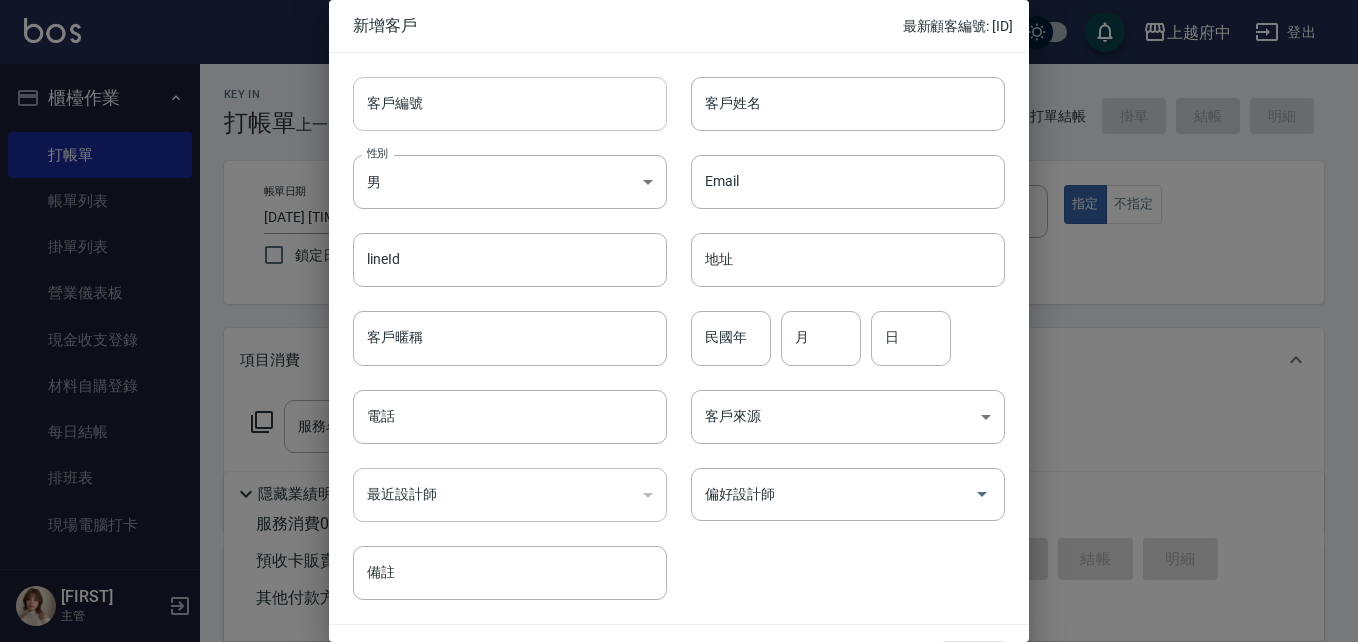 click on "客戶編號" at bounding box center (510, 104) 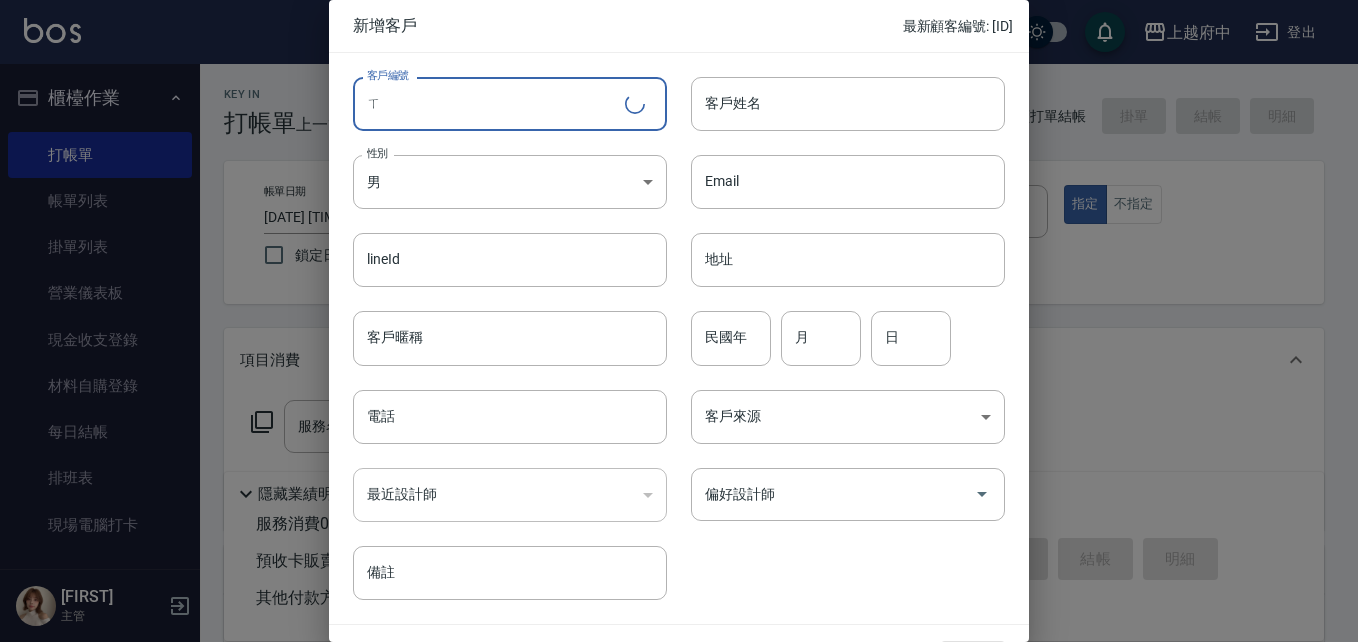 type on "ㄒ" 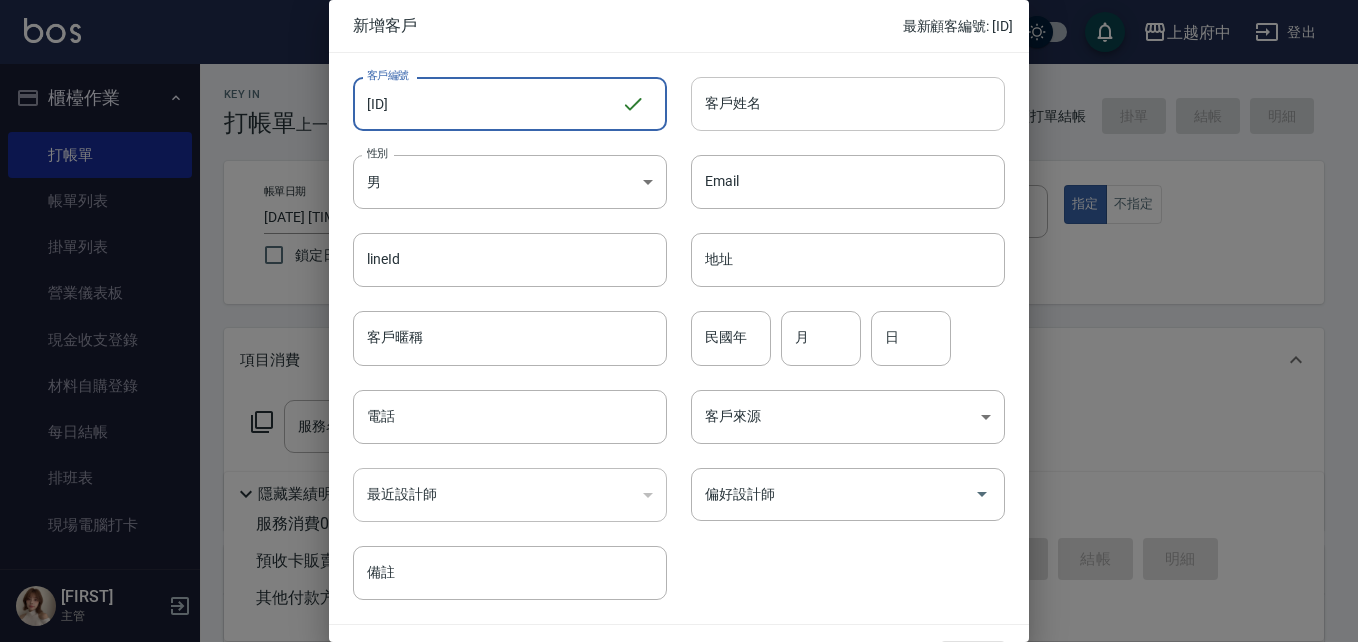 type on "[ID]" 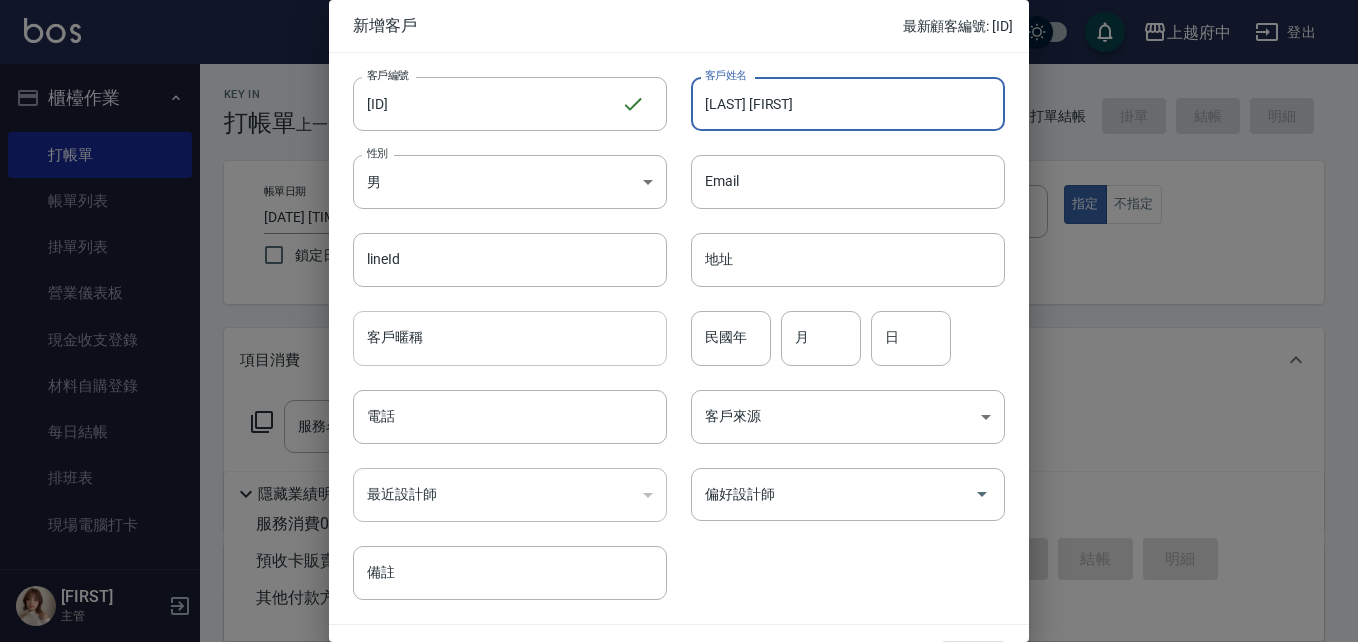 type on "[LAST] [FIRST]" 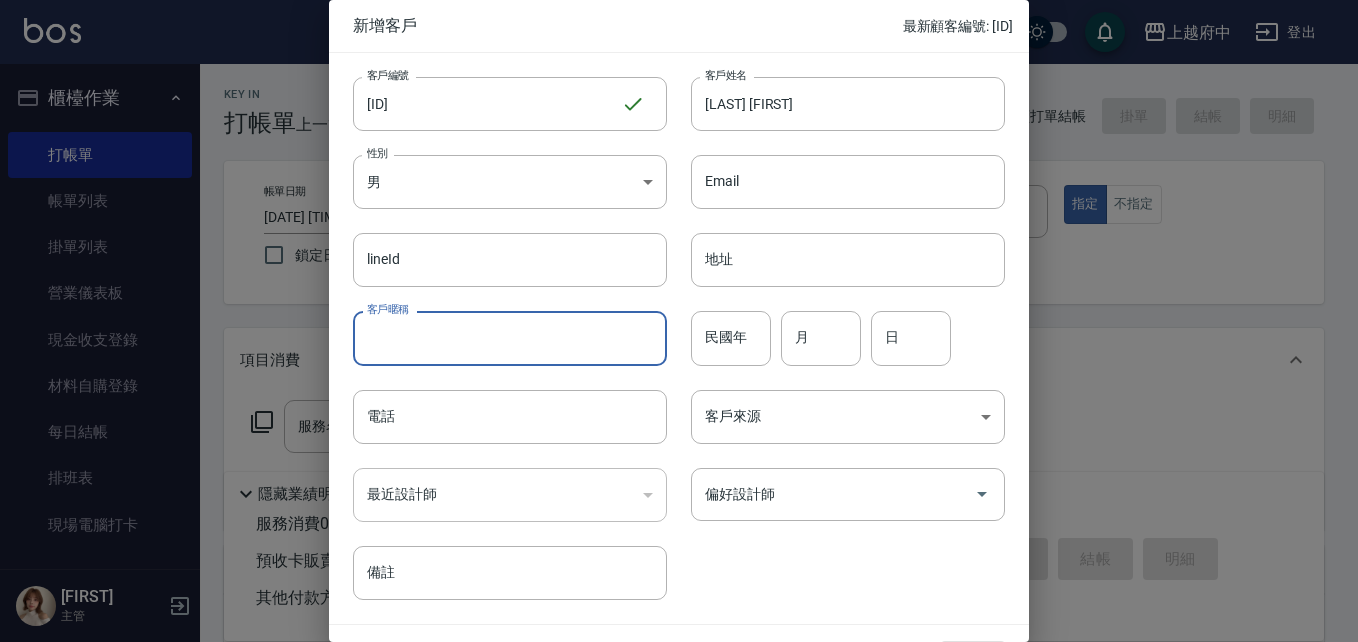 click on "客戶暱稱" at bounding box center [510, 338] 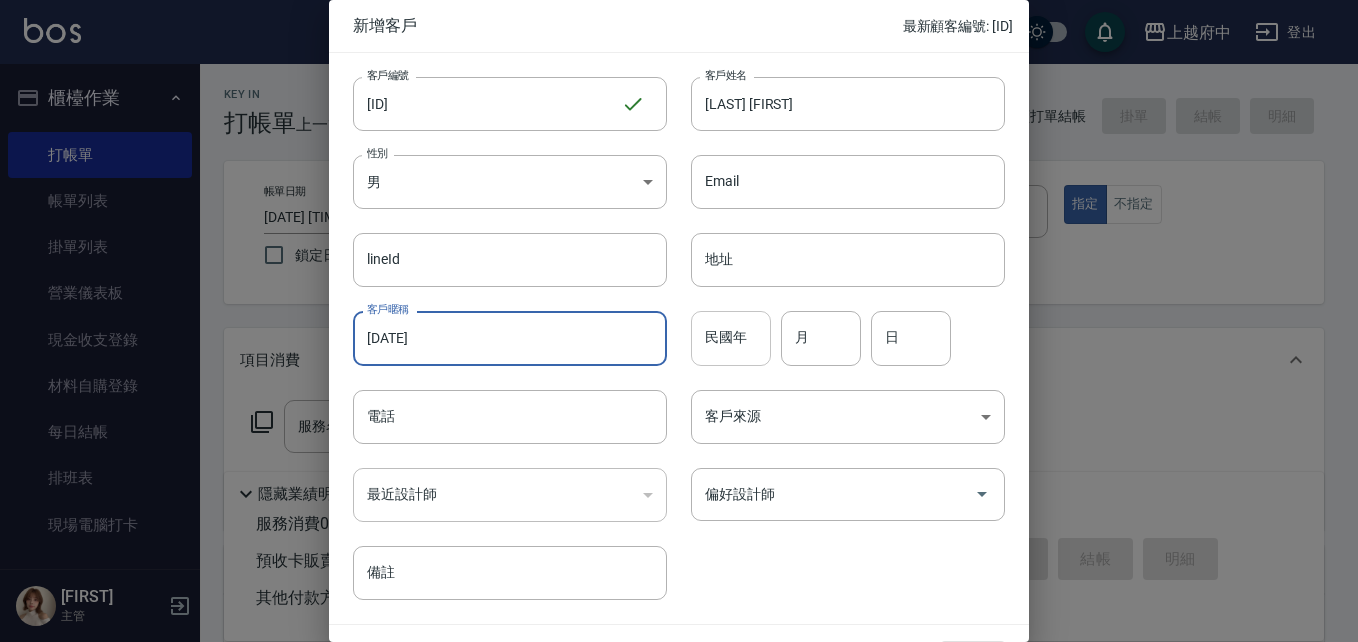 type on "[DATE]" 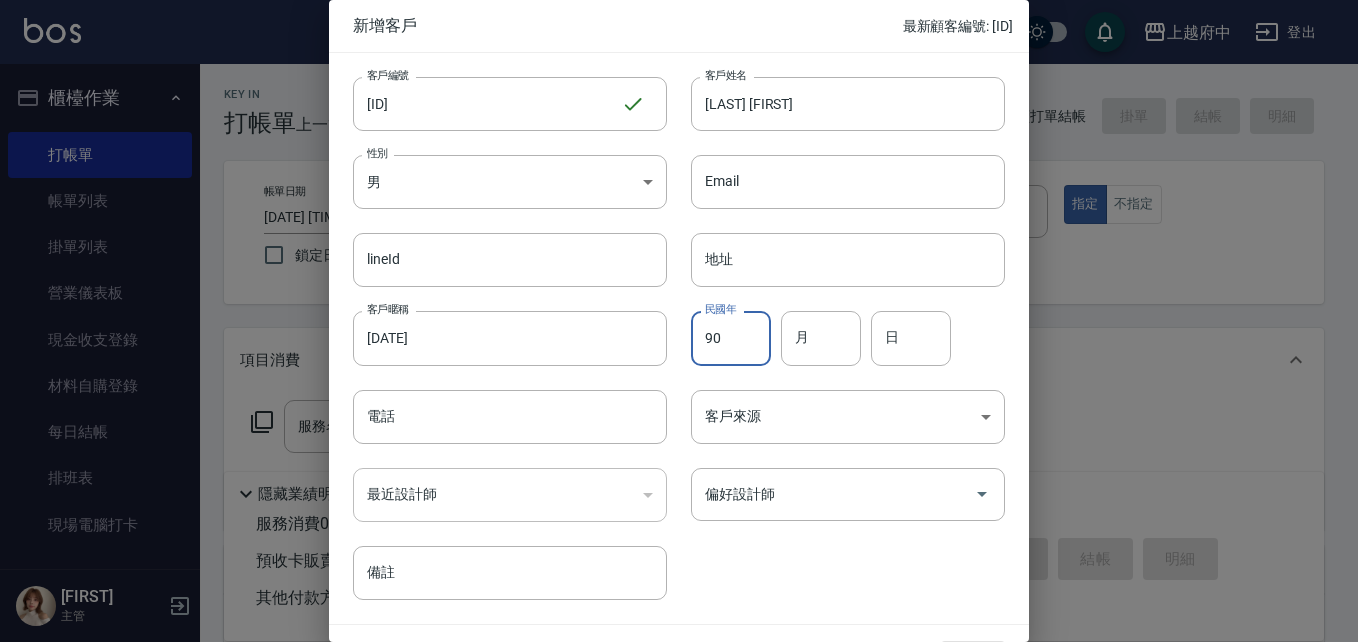type on "90" 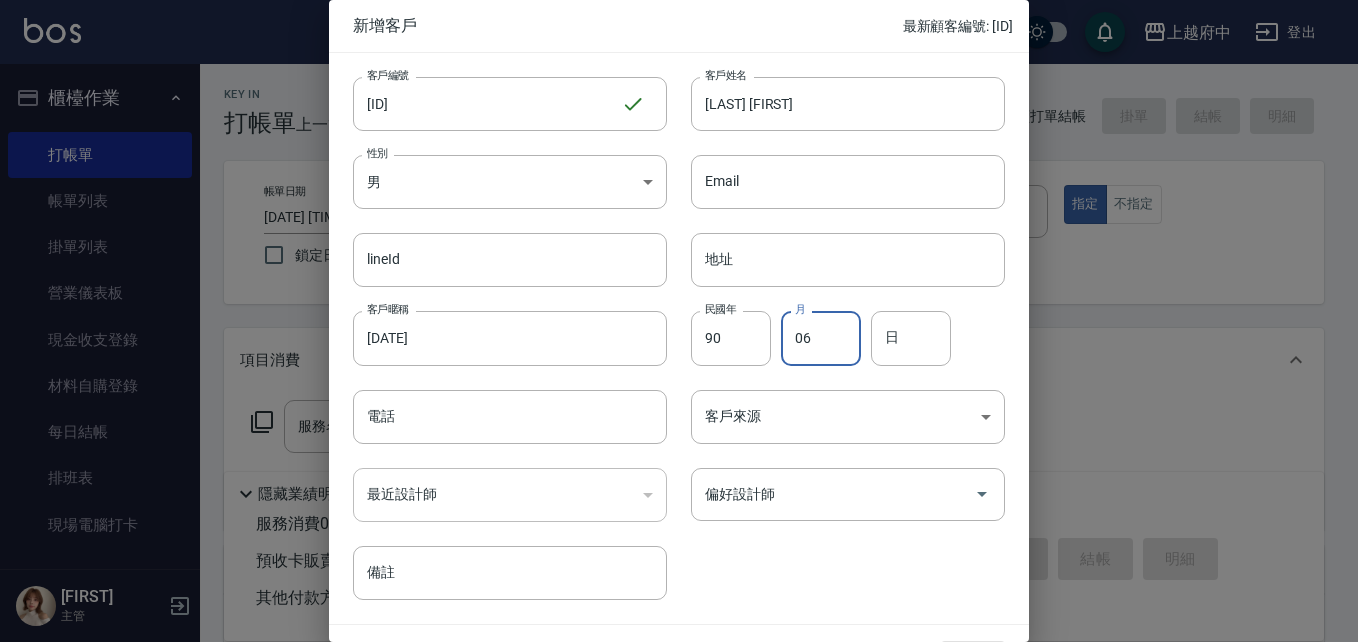 type on "06" 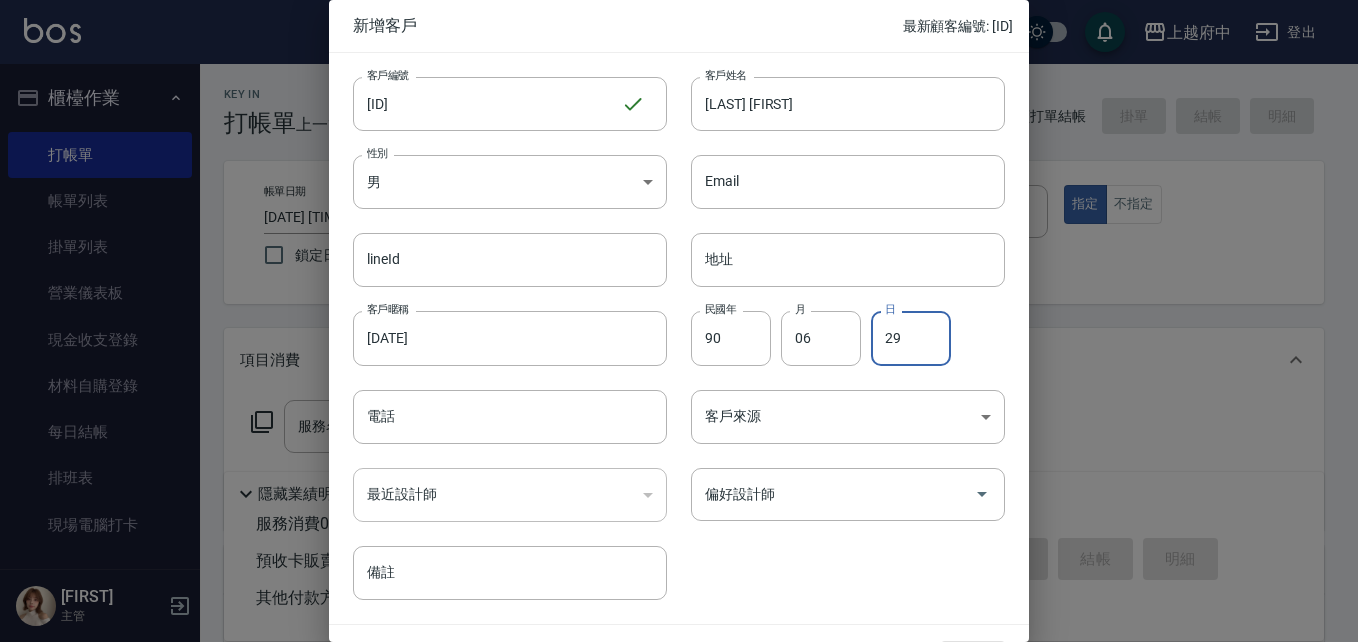 type on "29" 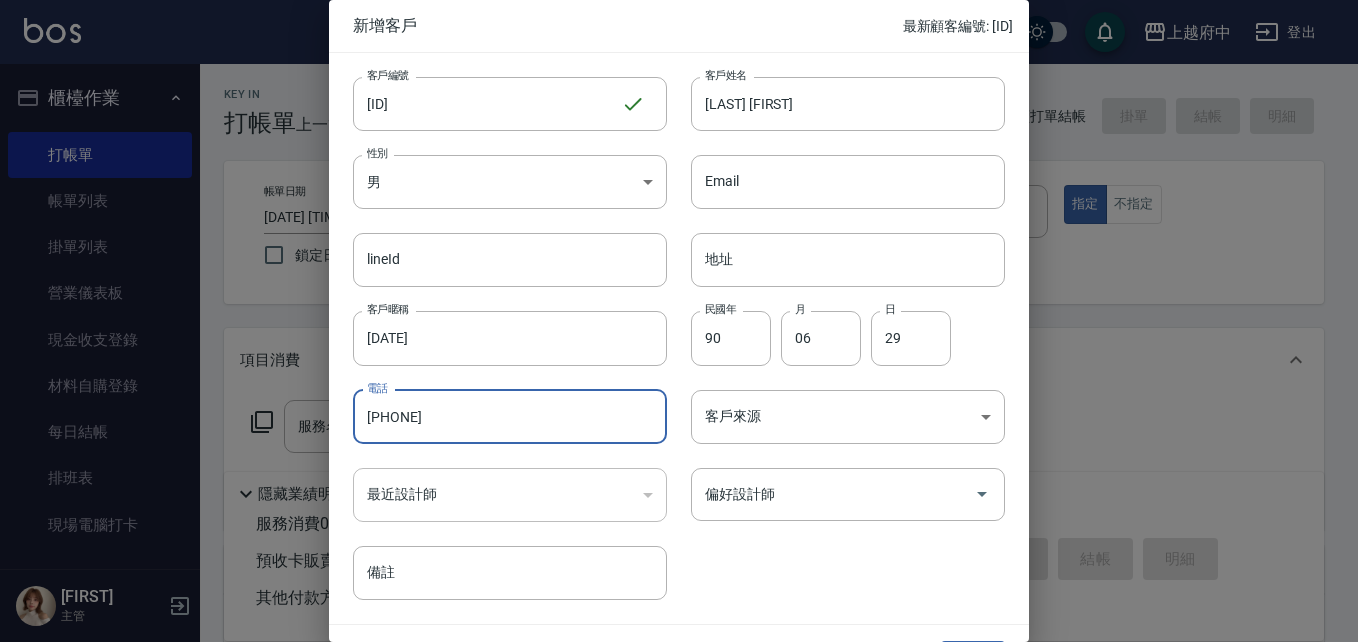 click on "[PHONE]" at bounding box center (510, 417) 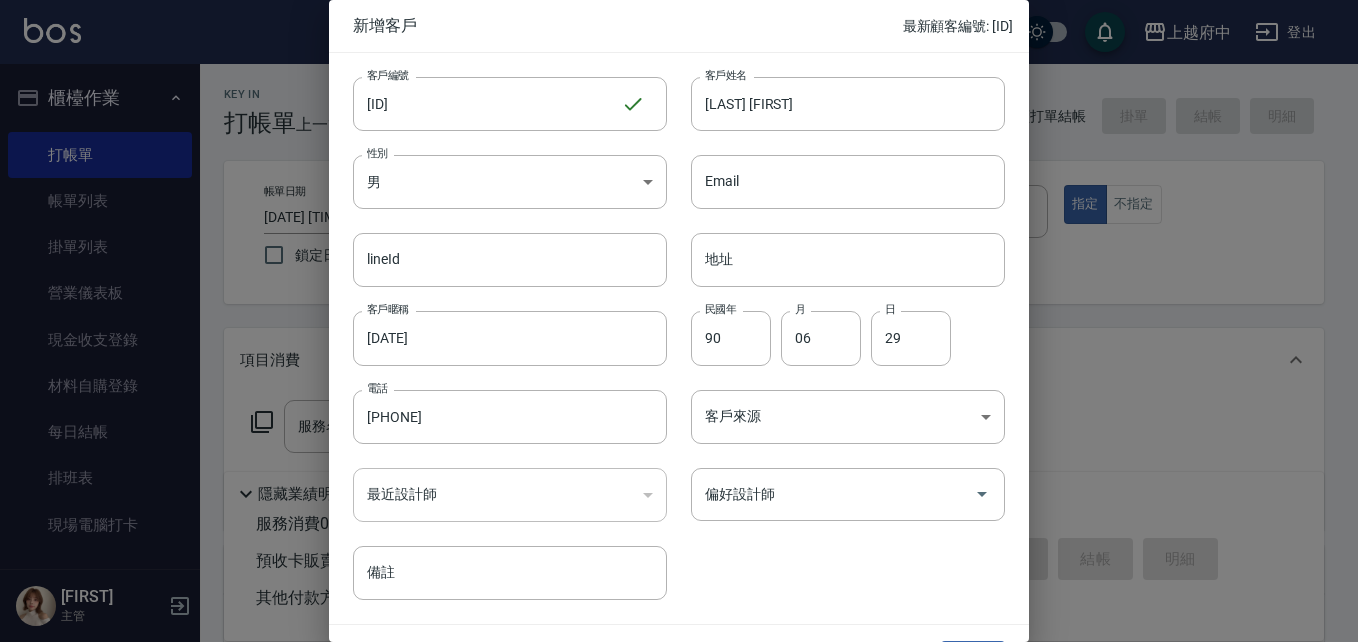 click on "客戶編號 [ID] ​ 客戶編號客戶姓名 [LAST] [FIRST] 客戶姓名 性別 男 MALE 性別 Email Email lineId lineId 地址 地址 客戶暱稱 [DATE] 客戶暱稱 民國年 90 民國年 月 06 月 日 29 日 電話 [PHONE] 電話 客戶來源 ​ 客戶來源 最近設計師 ​ 最近設計師 偏好設計師 偏好設計師 備註 備註" at bounding box center [667, 326] 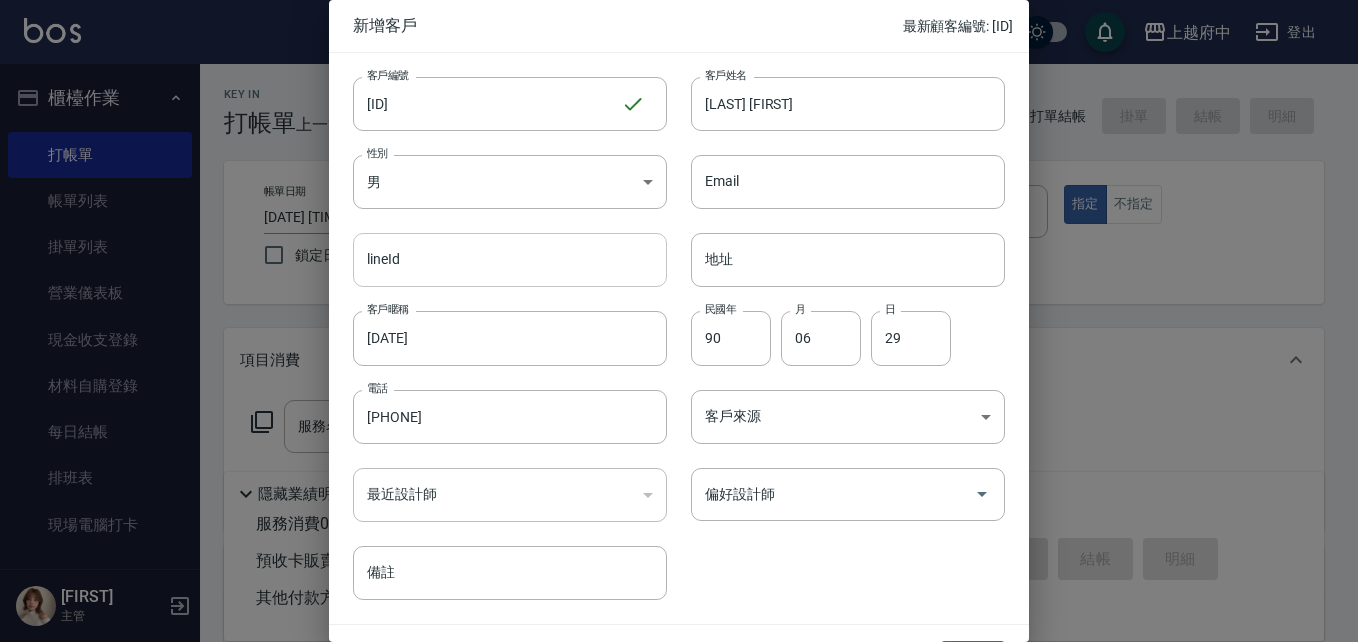 click on "lineId" at bounding box center [510, 260] 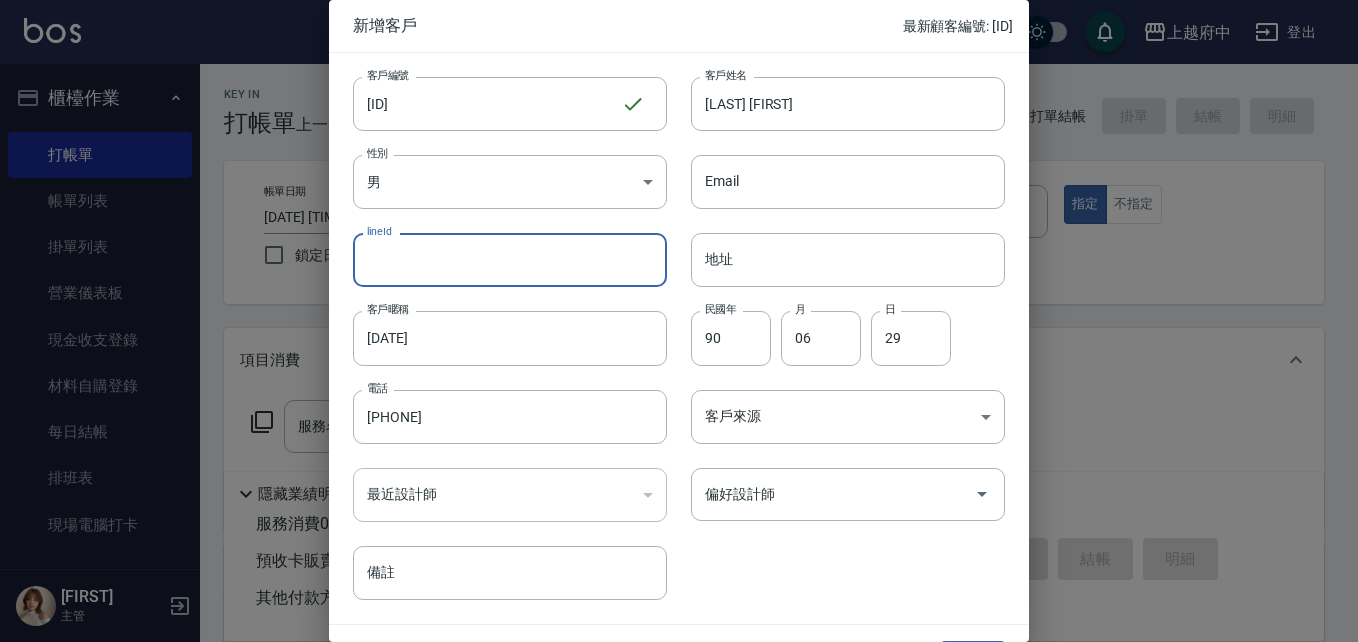 click on "客戶編號 [ID] ​ 客戶編號客戶姓名 [LAST] [FIRST] 客戶姓名 性別 男 MALE 性別 Email Email lineId lineId 地址 地址 客戶暱稱 [DATE] 客戶暱稱 民國年 90 民國年 月 06 月 日 29 日 電話 [PHONE] 電話 客戶來源 ​ 客戶來源 最近設計師 ​ 最近設計師 偏好設計師 偏好設計師 備註 備註" at bounding box center (667, 326) 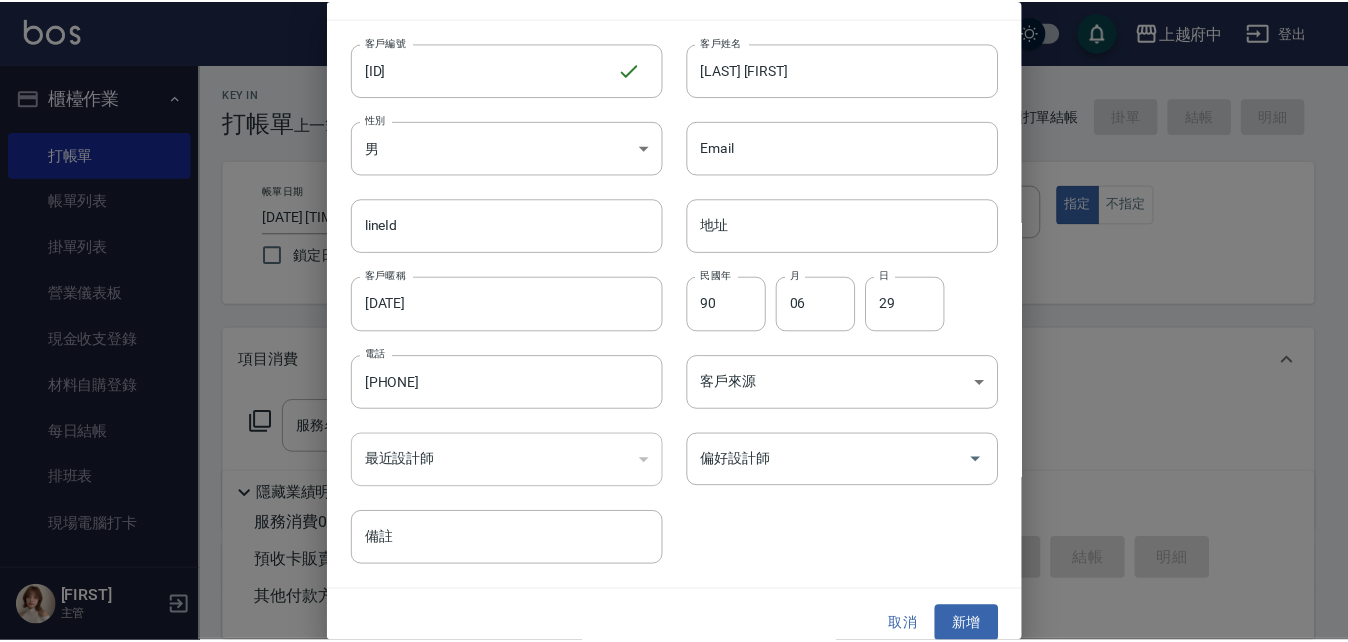 scroll, scrollTop: 51, scrollLeft: 0, axis: vertical 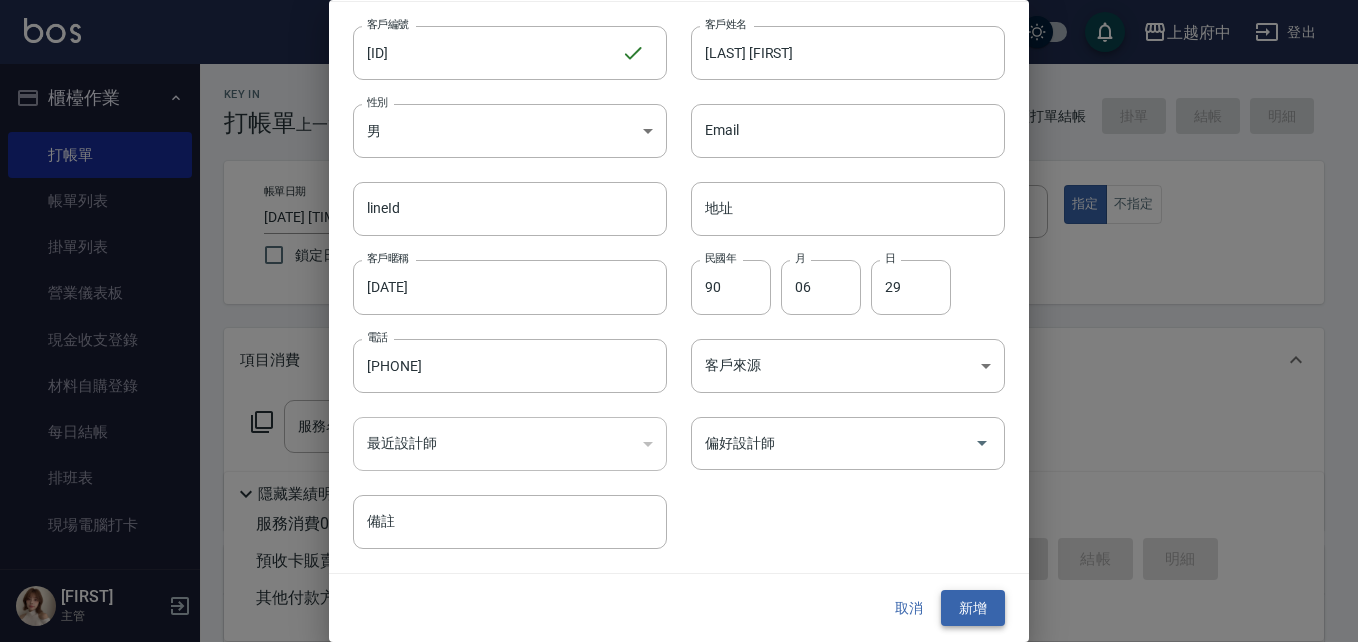 click on "新增" at bounding box center [973, 608] 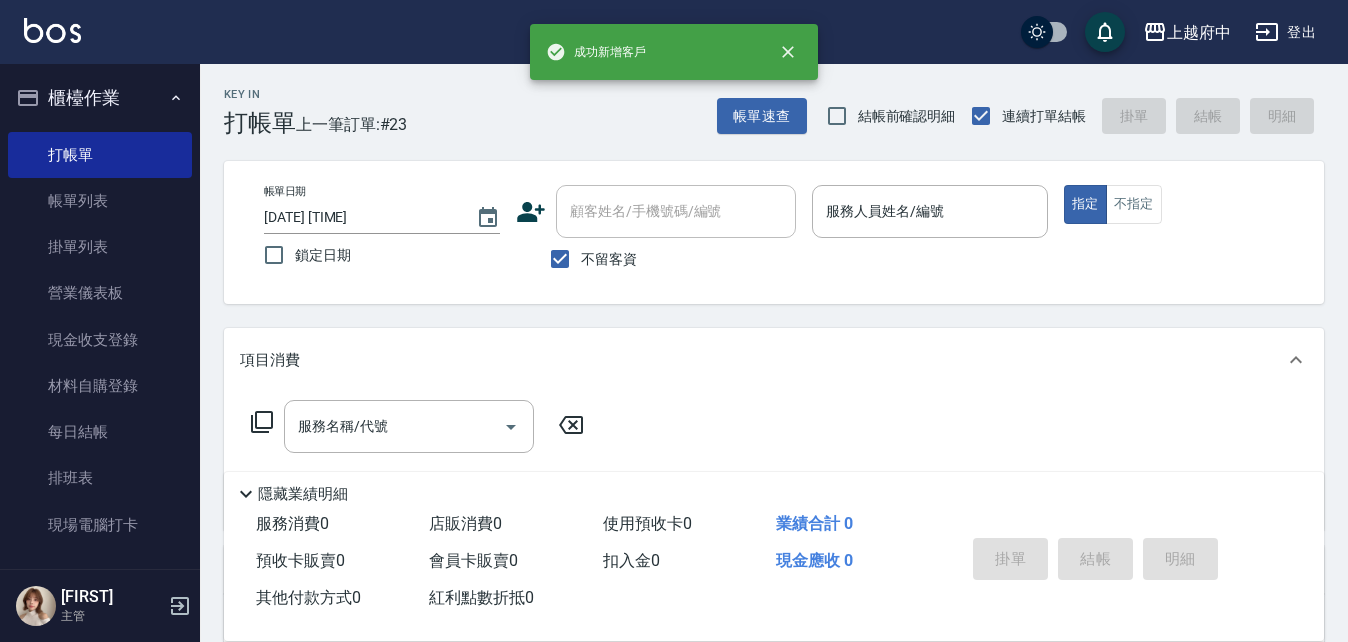 click on "不留客資" at bounding box center [609, 259] 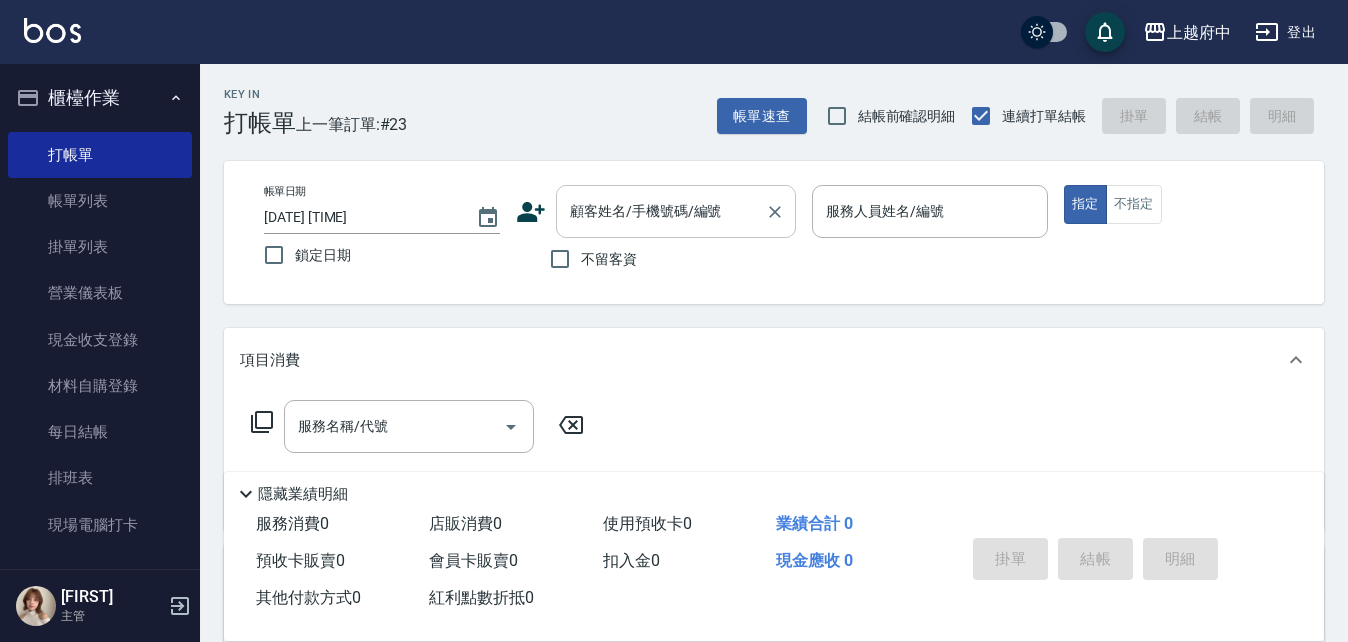 click on "顧客姓名/手機號碼/編號" at bounding box center (661, 211) 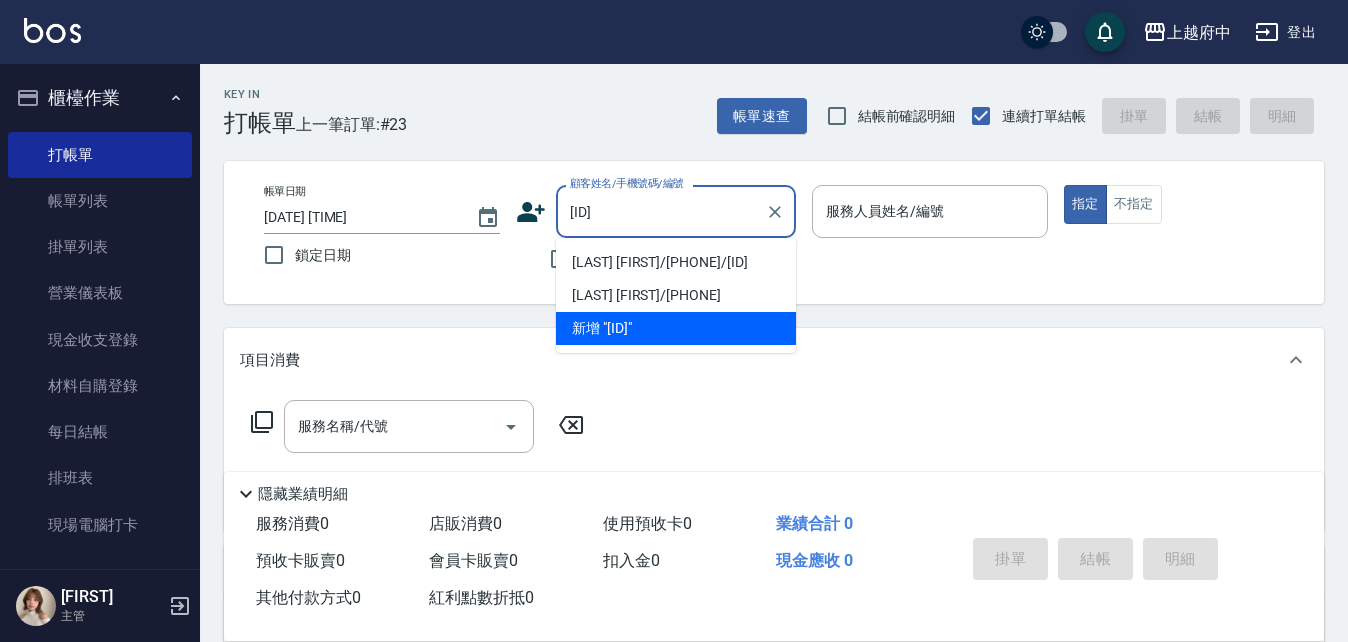click on "[LAST] [FIRST]/[PHONE]/[ID]" at bounding box center [676, 262] 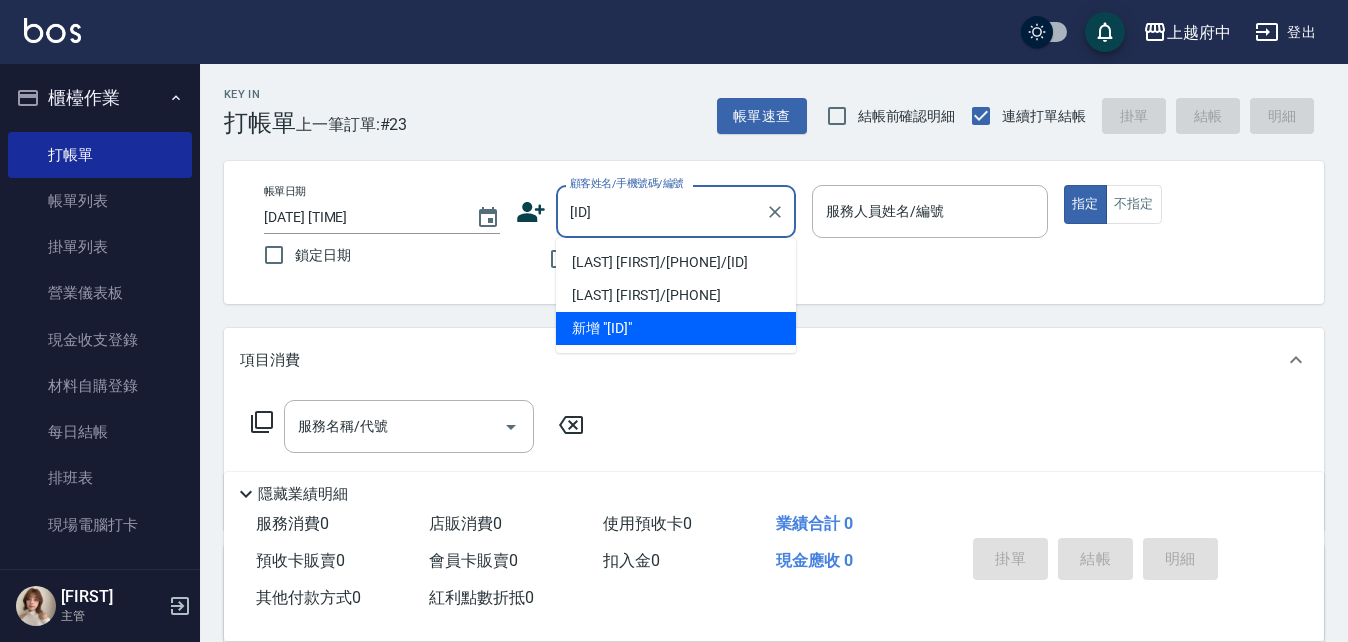 type on "[LAST] [FIRST]/[PHONE]/[ID]" 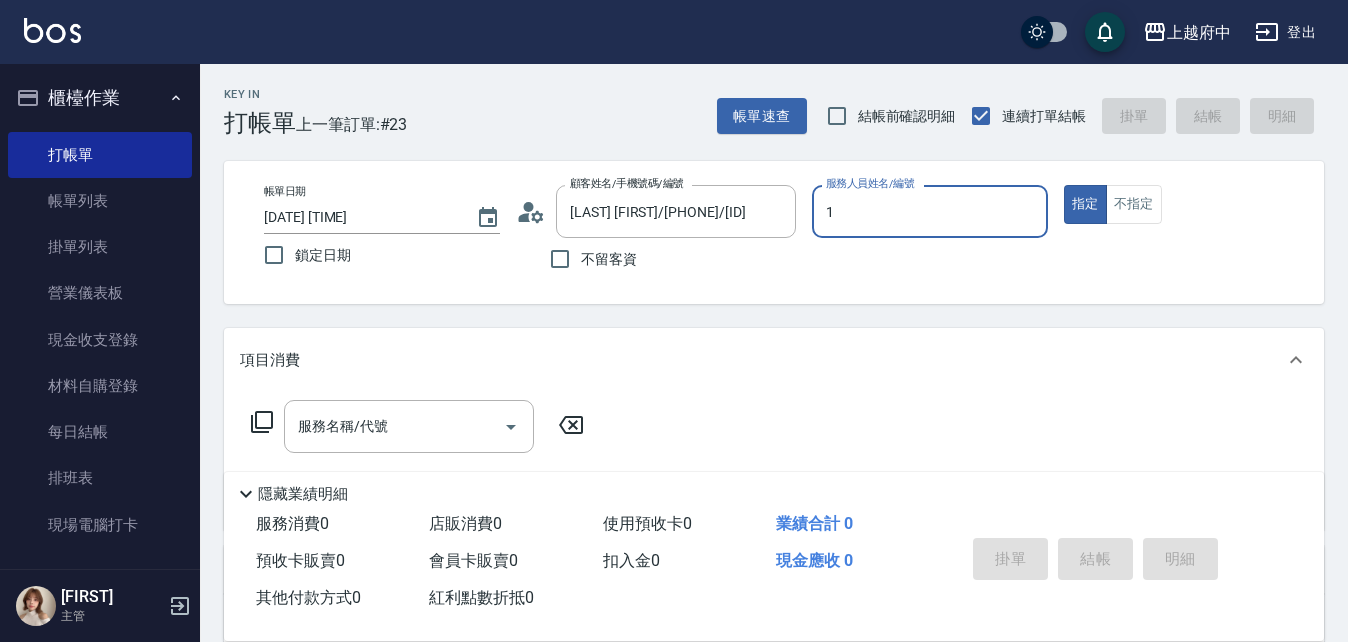 type on "Annie -1" 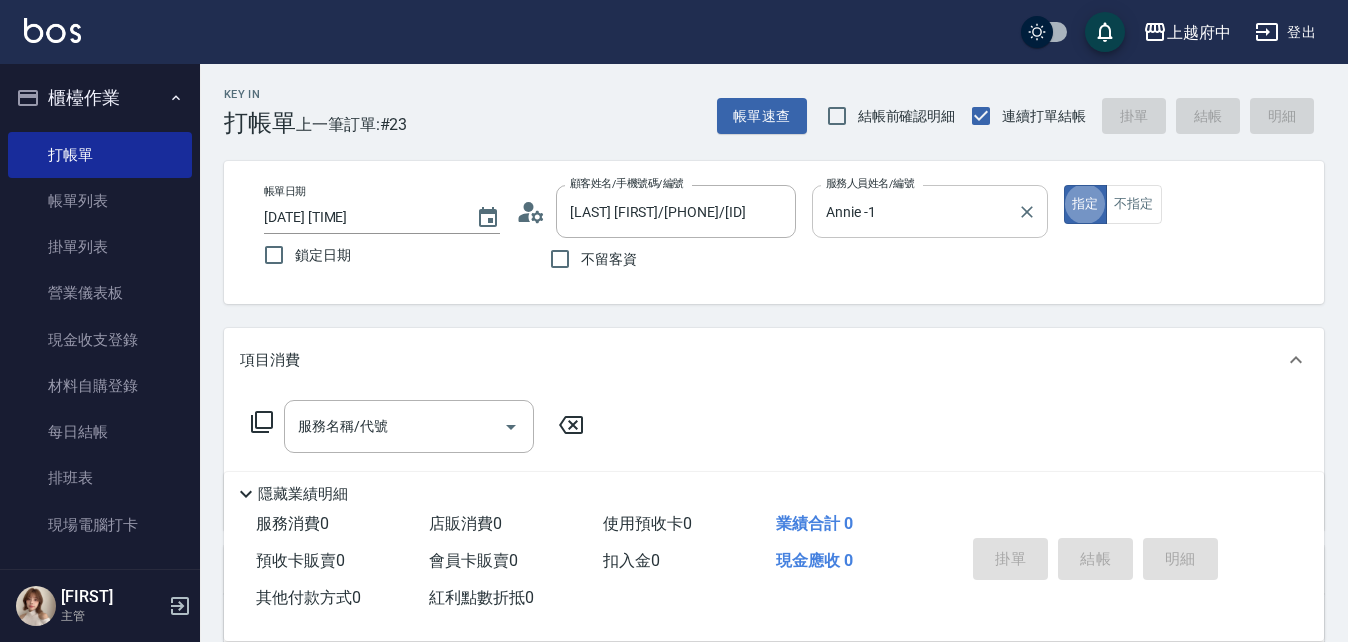 type on "true" 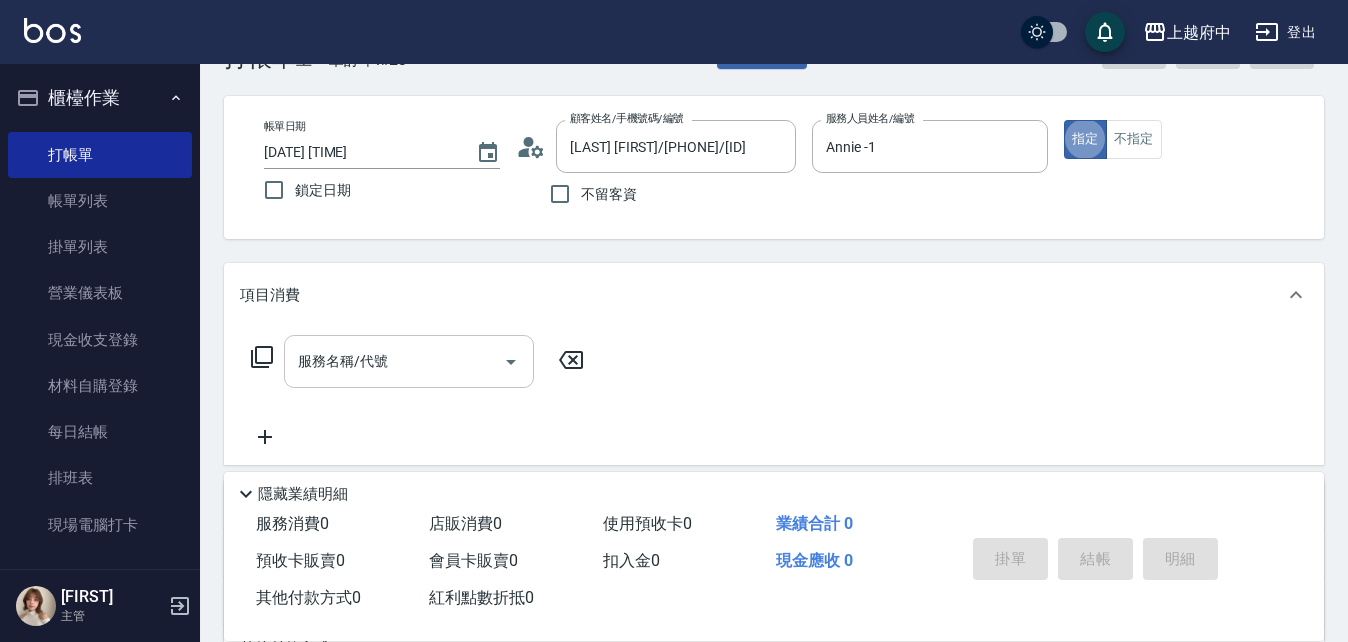 scroll, scrollTop: 100, scrollLeft: 0, axis: vertical 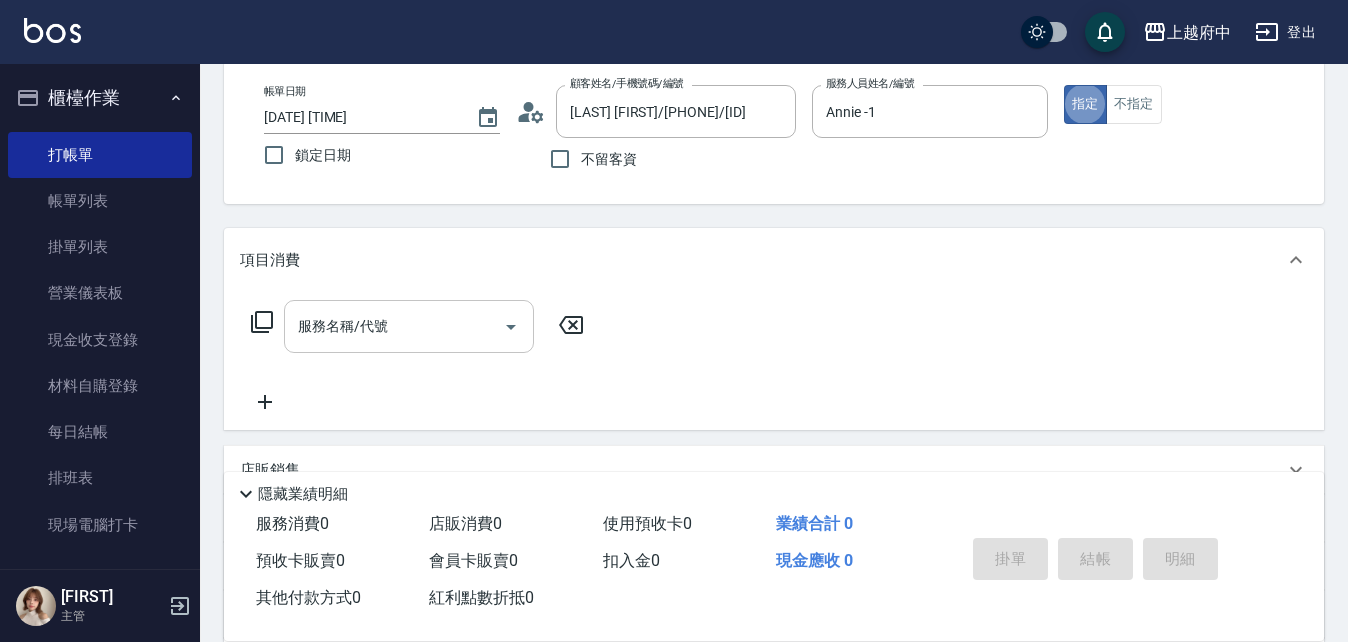 click on "服務名稱/代號" at bounding box center (394, 326) 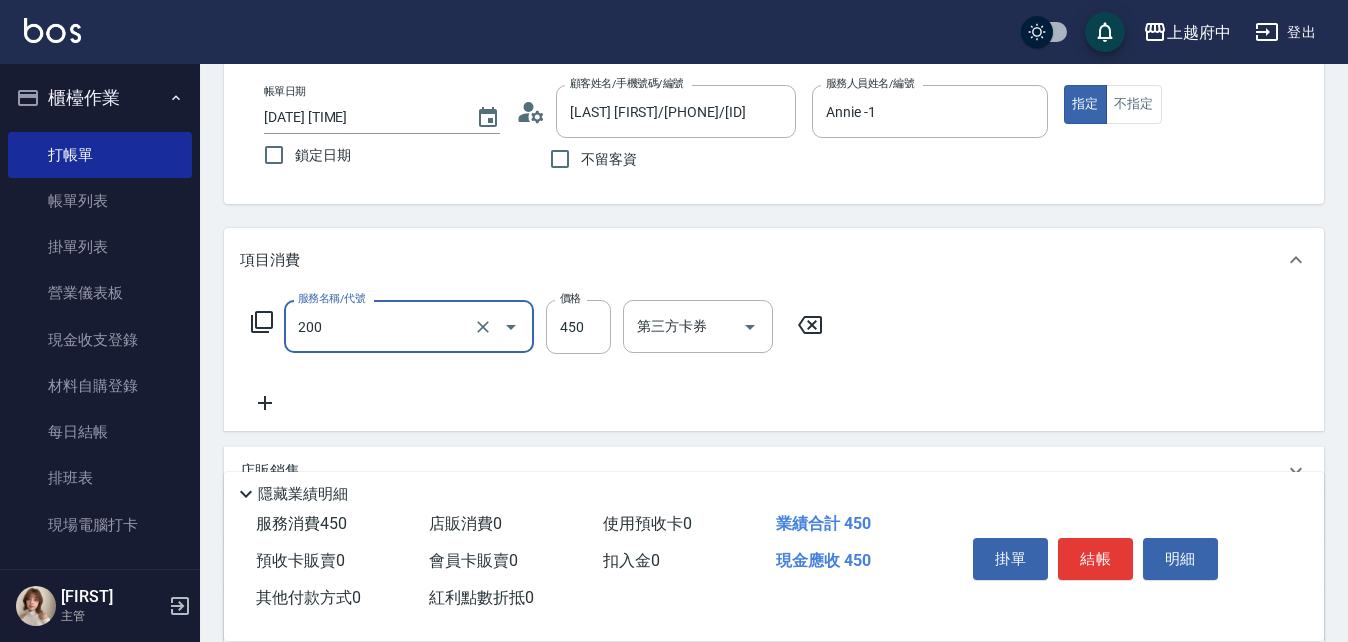 type on "有機洗髮(200)" 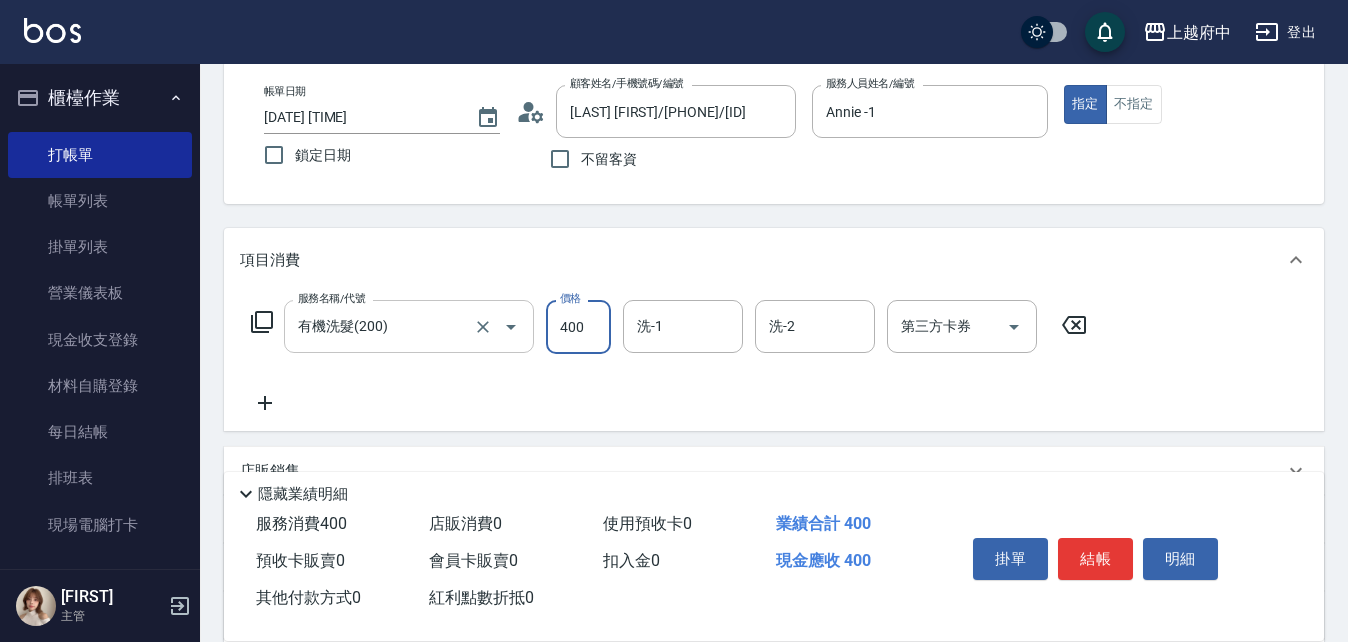type on "400" 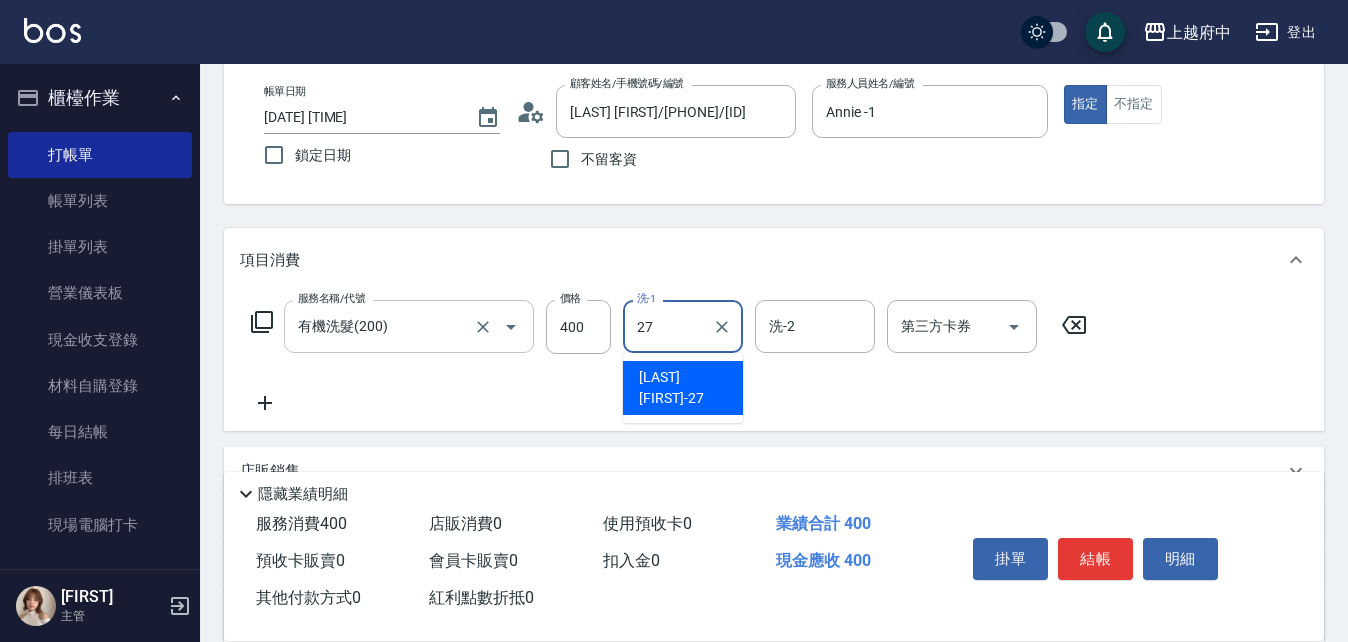 type on "[LAST] [FIRST]" 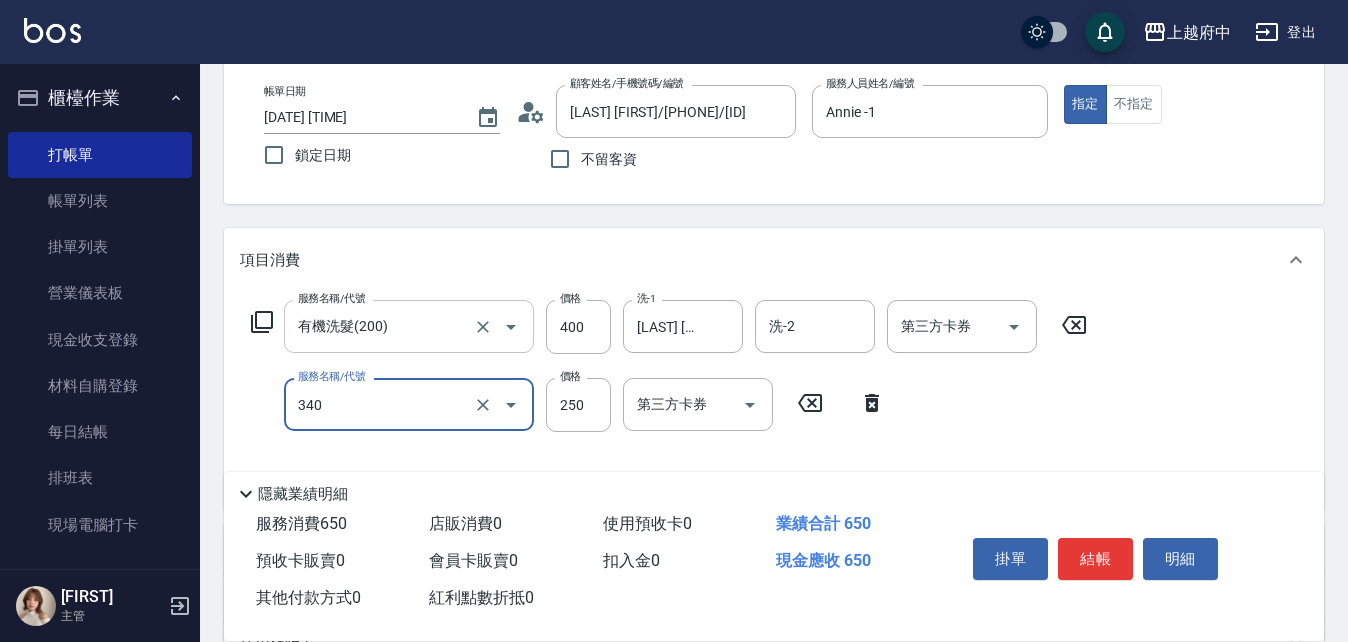 type on "剪髮(340)" 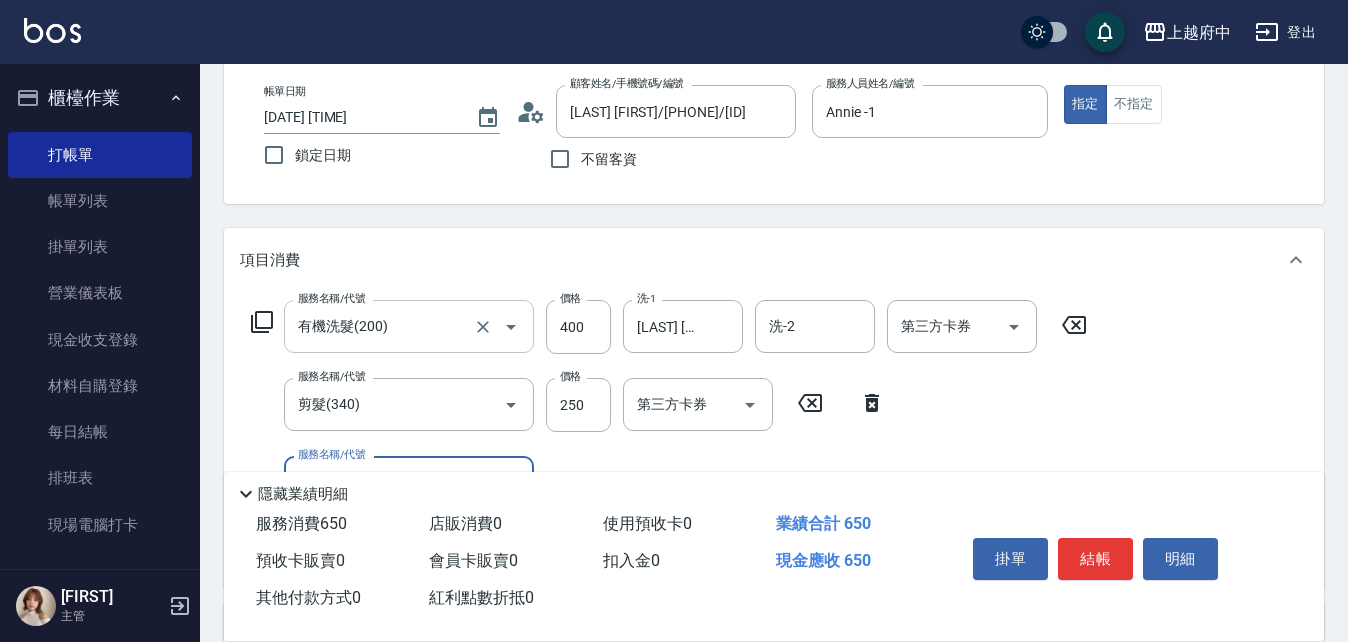 scroll, scrollTop: 200, scrollLeft: 0, axis: vertical 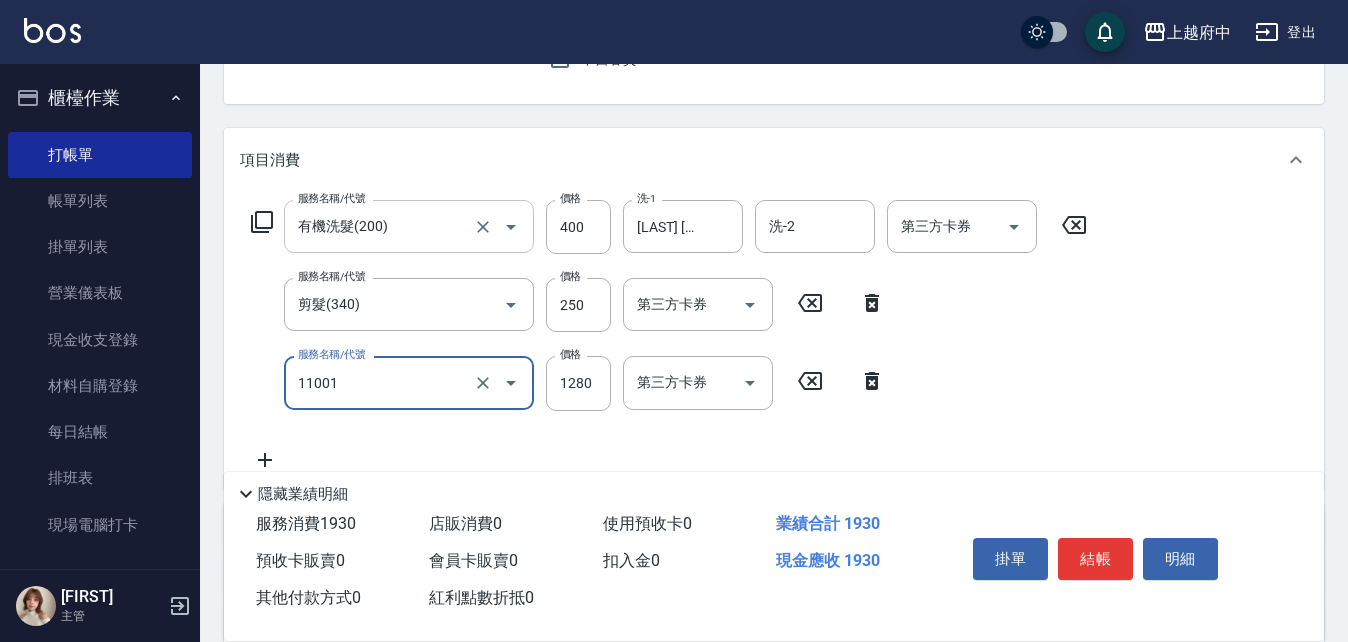 type on "燙髮S(11001)" 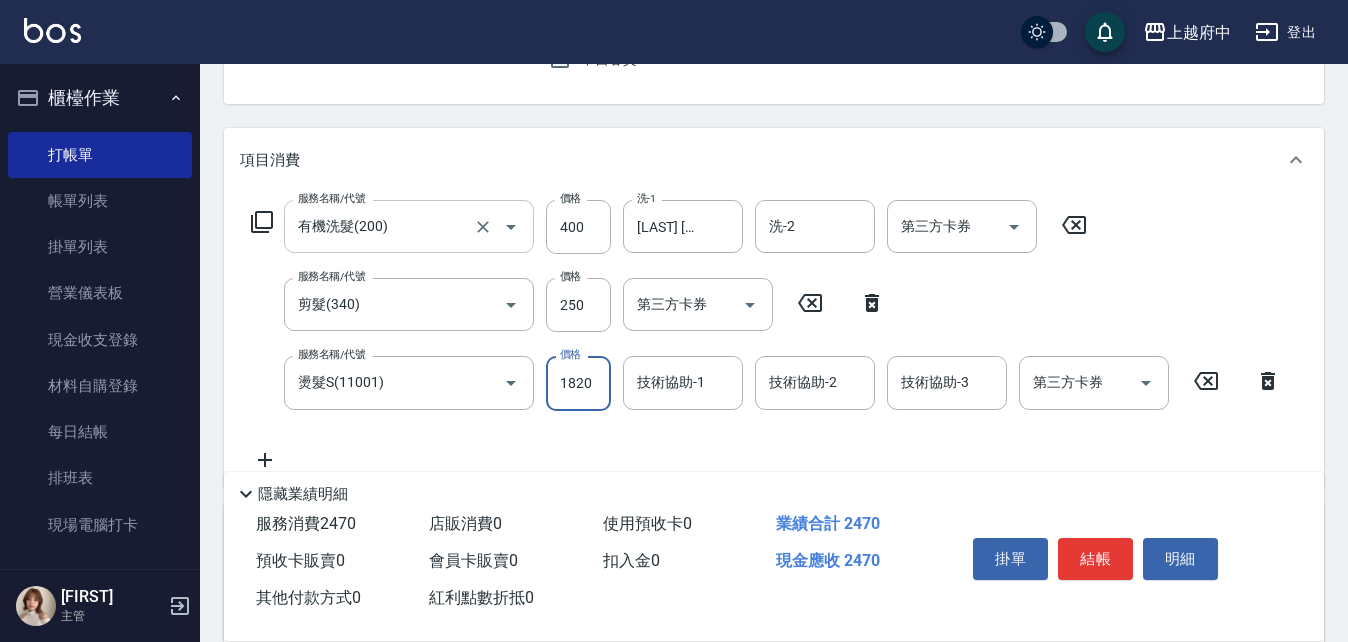 type on "1820" 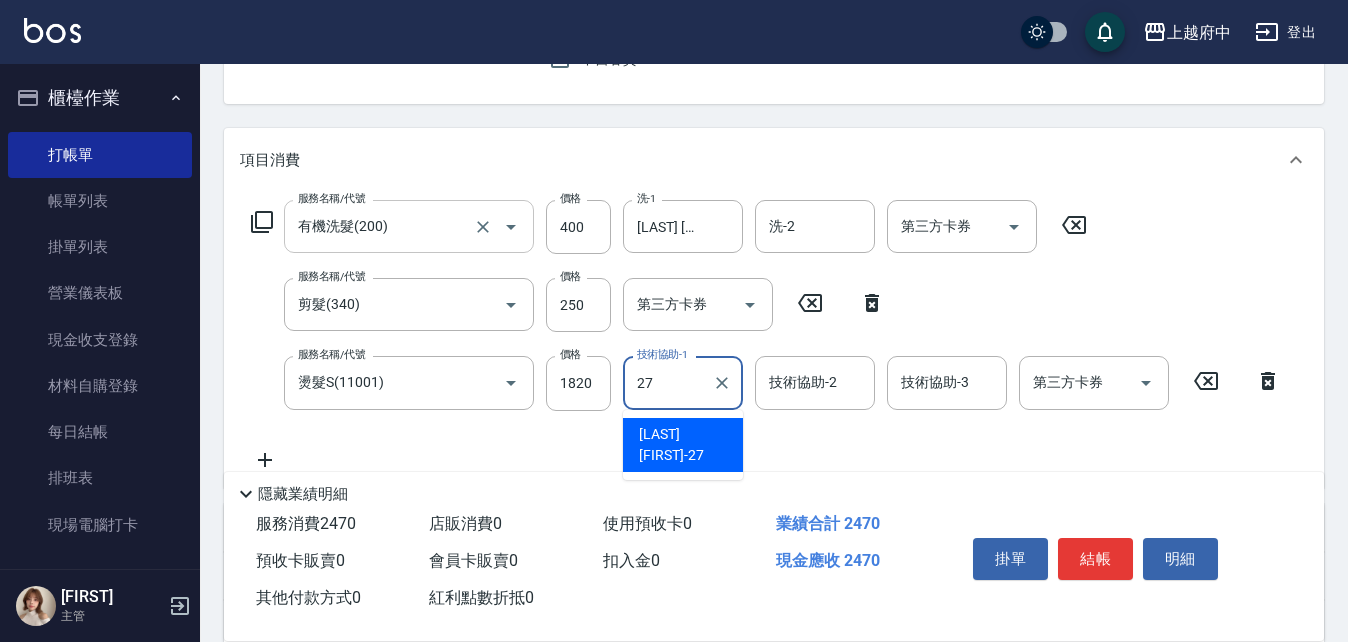 type on "[LAST] [FIRST]" 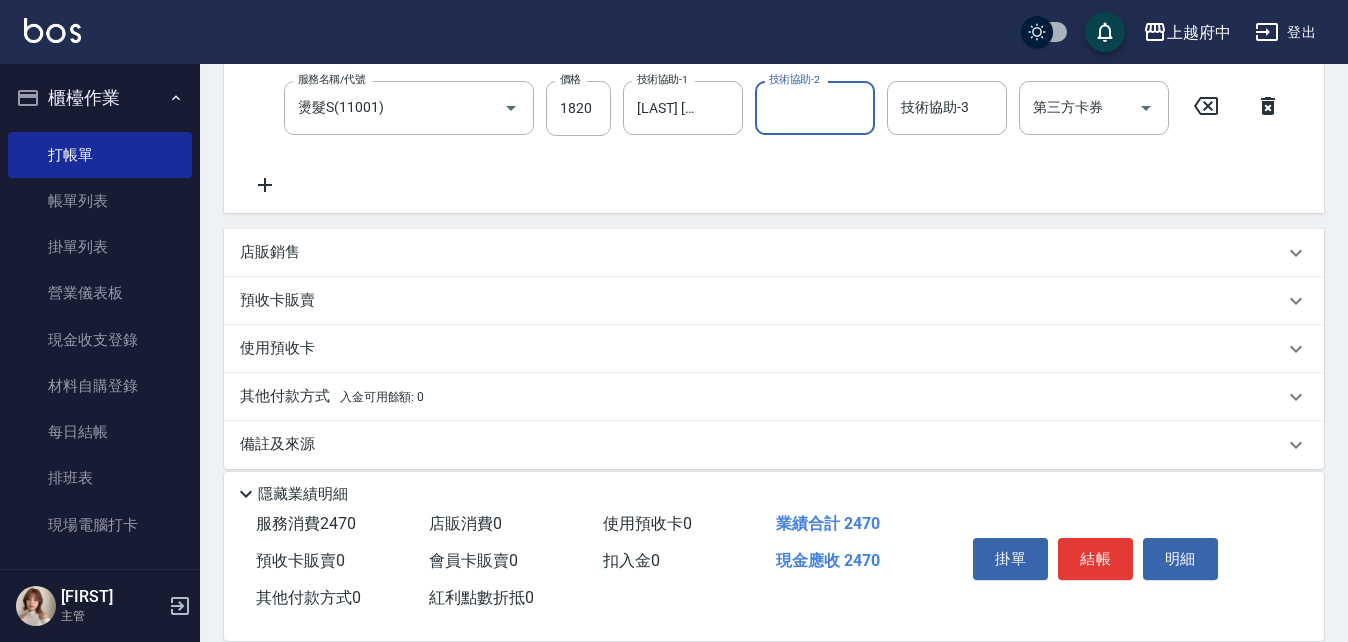 scroll, scrollTop: 494, scrollLeft: 0, axis: vertical 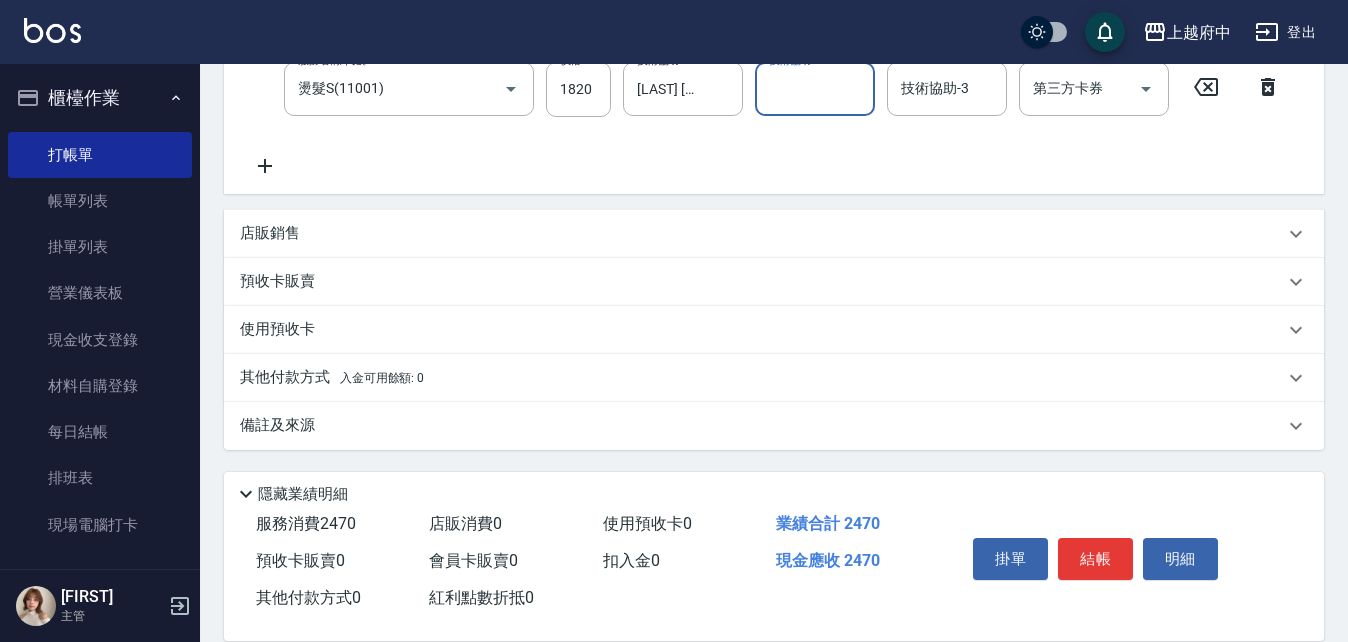 click on "店販銷售" at bounding box center (270, 233) 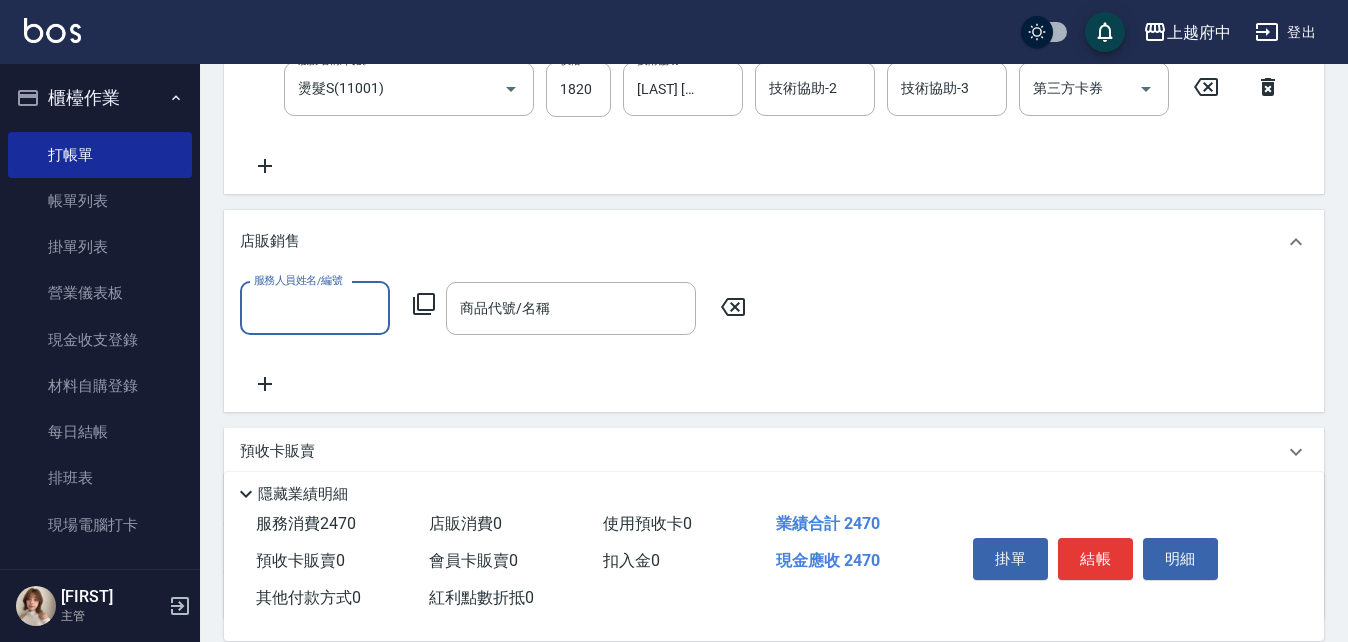 scroll, scrollTop: 0, scrollLeft: 0, axis: both 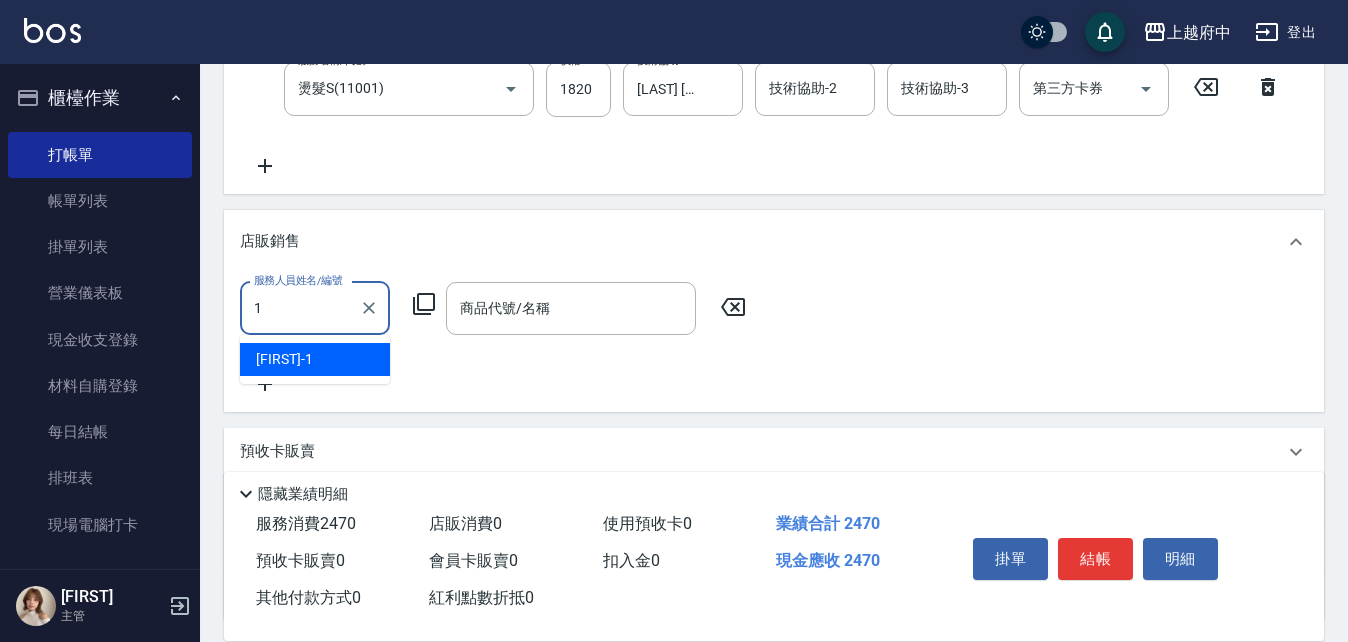 type on "Annie -1" 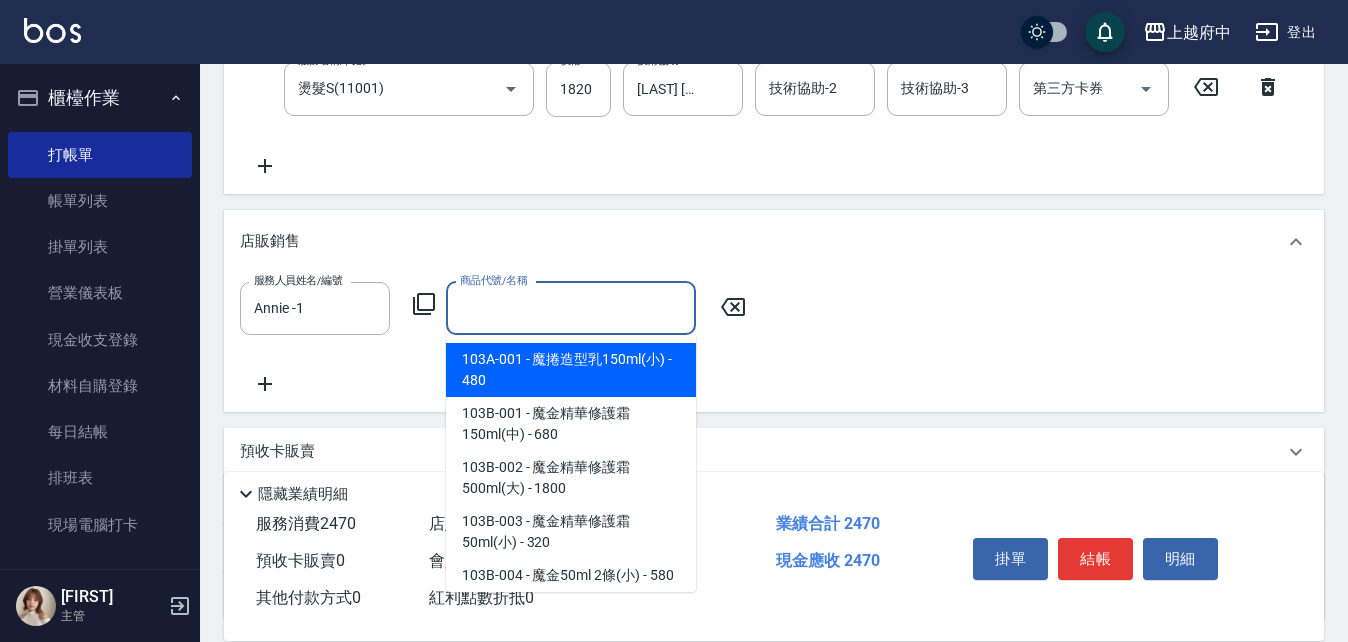 click on "商品代號/名稱" at bounding box center [571, 308] 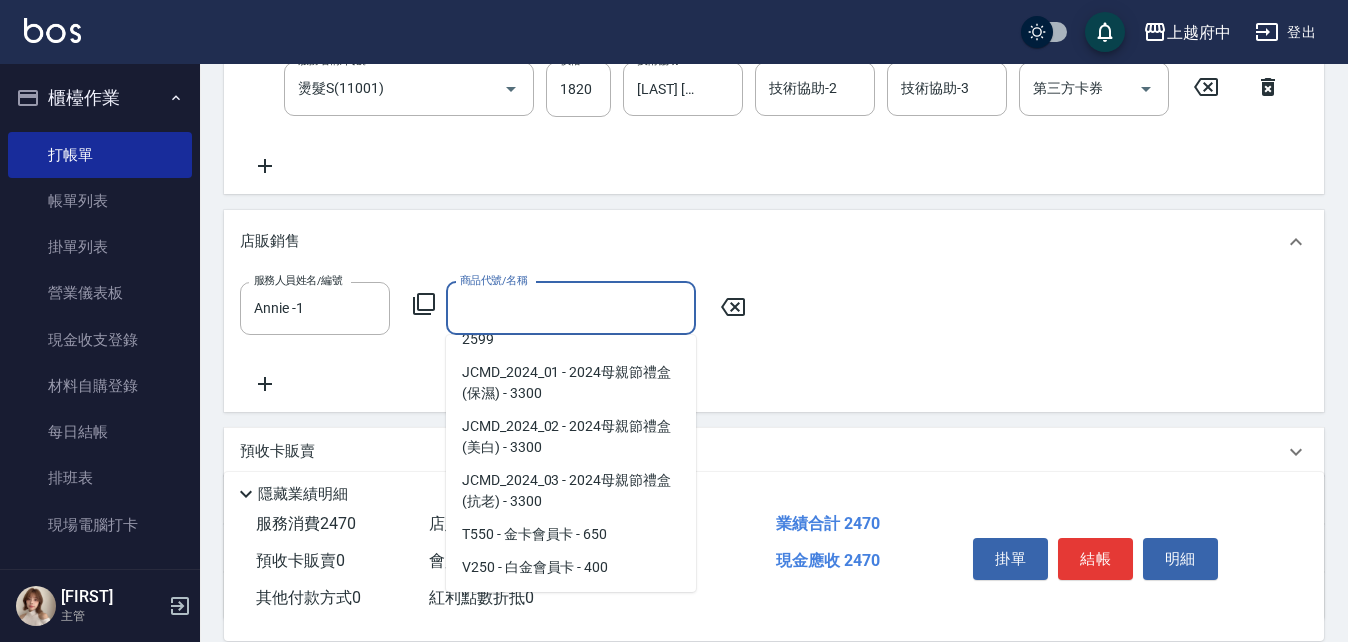 scroll, scrollTop: 12641, scrollLeft: 0, axis: vertical 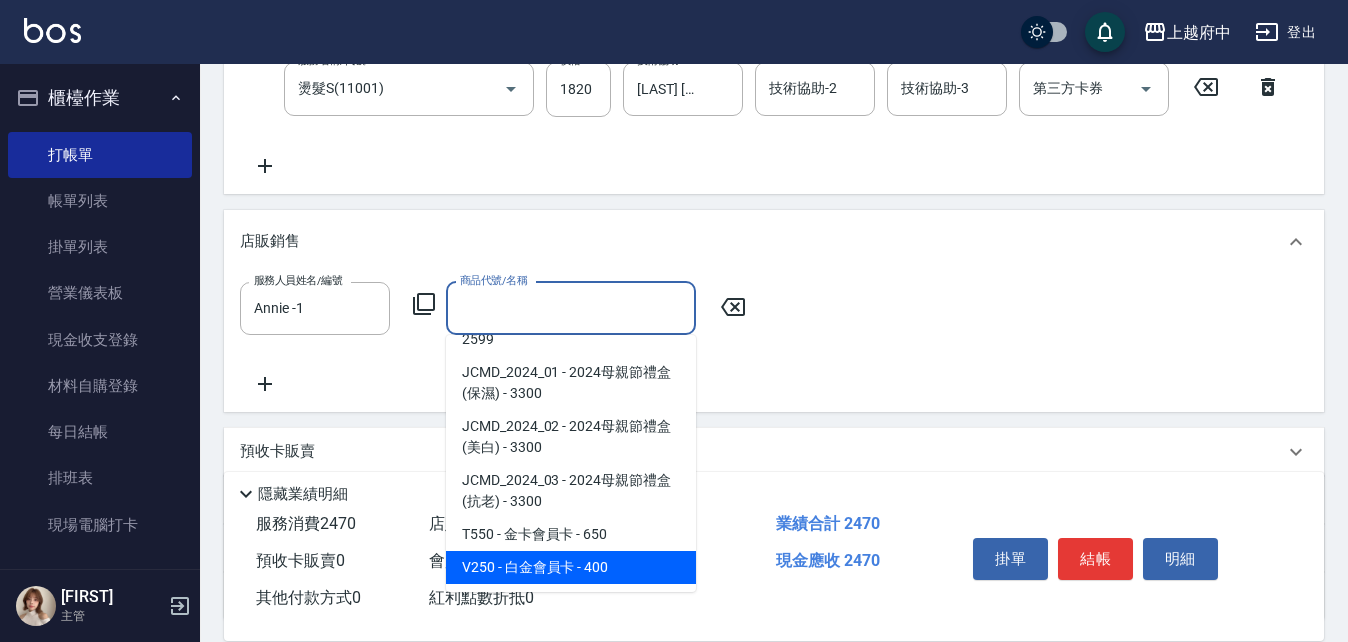 click on "V250 - 白金會員卡 - 400" at bounding box center [571, 567] 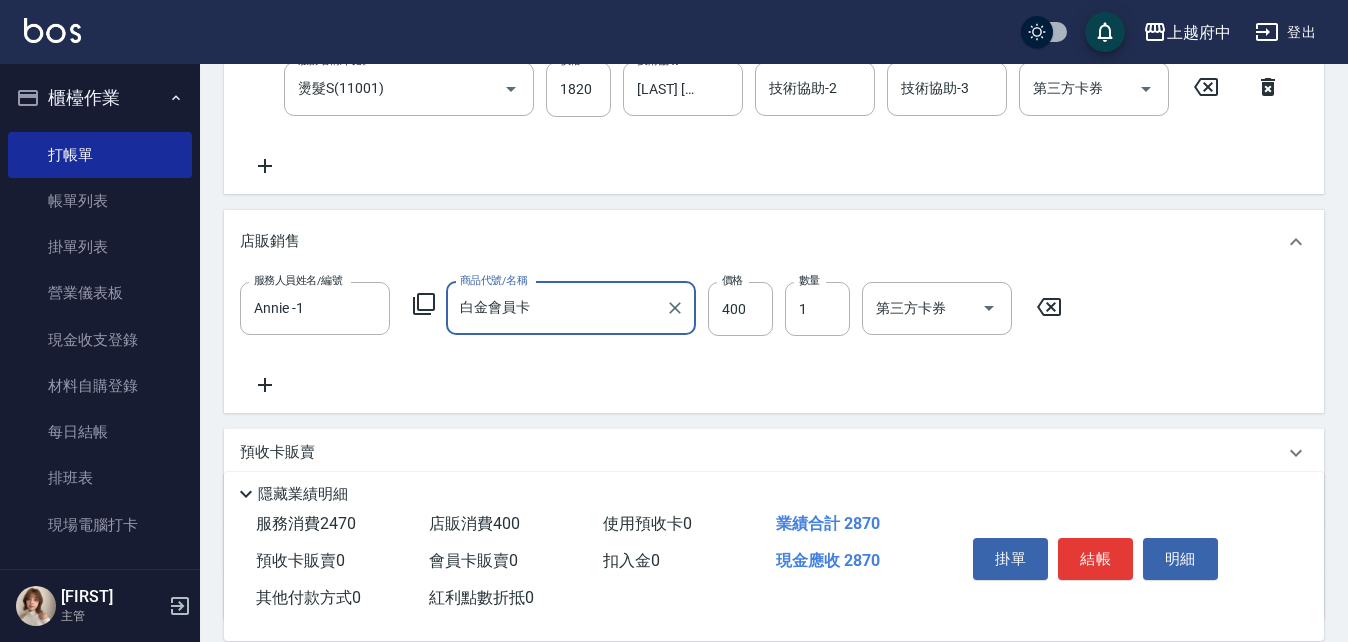 click on "項目消費 服務名稱/代號 有機洗髮(200) 服務名稱/代號 價格 400 價格 洗-1 [LAST] [FIRST]-27 洗-1 洗-2 洗-2 第三方卡券 第三方卡券 服務名稱/代號 剪髮(340) 服務名稱/代號 價格 250 價格 第三方卡券 第三方卡券 服務名稱/代號 燙髮S(11001) 服務名稱/代號 價格 1820 價格 技術協助-1 [LAST] [FIRST]-27 技術協助-1 技術協助-2 技術協助-2 技術協助-3 技術協助-3 第三方卡券 第三方卡券 店販銷售 服務人員姓名/編號 [FIRST] -1 服務人員姓名/編號 商品代號/名稱 白金會員卡 商品代號/名稱 價格 400 價格 數量 1 數量 第三方卡券 第三方卡券 預收卡販賣 卡券名稱/代號 卡券名稱/代號 使用預收卡 卡券代號/名稱 卡券代號/名稱 其他付款方式 入金可用餘額: 0 其他付款方式 其他付款方式 入金剩餘： 0元 異動入金 備註及來源 備註 備註 訂單來源 ​ 訂單來源" at bounding box center (774, 227) 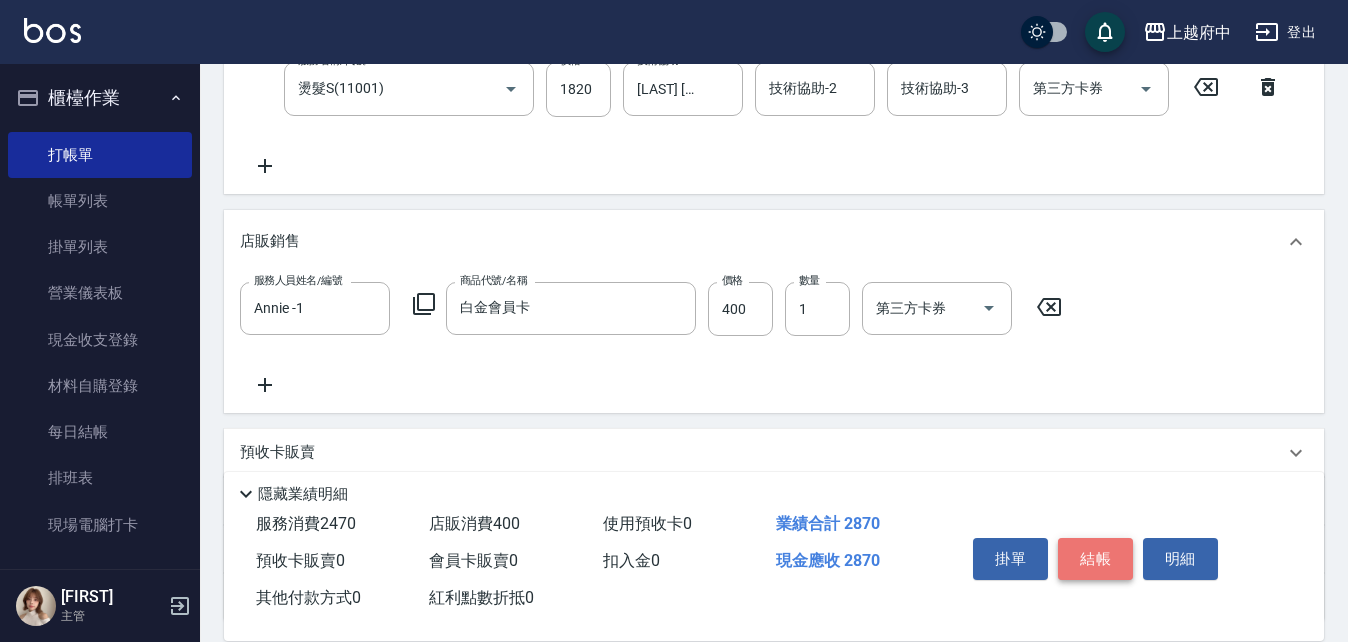 click on "結帳" at bounding box center [1095, 559] 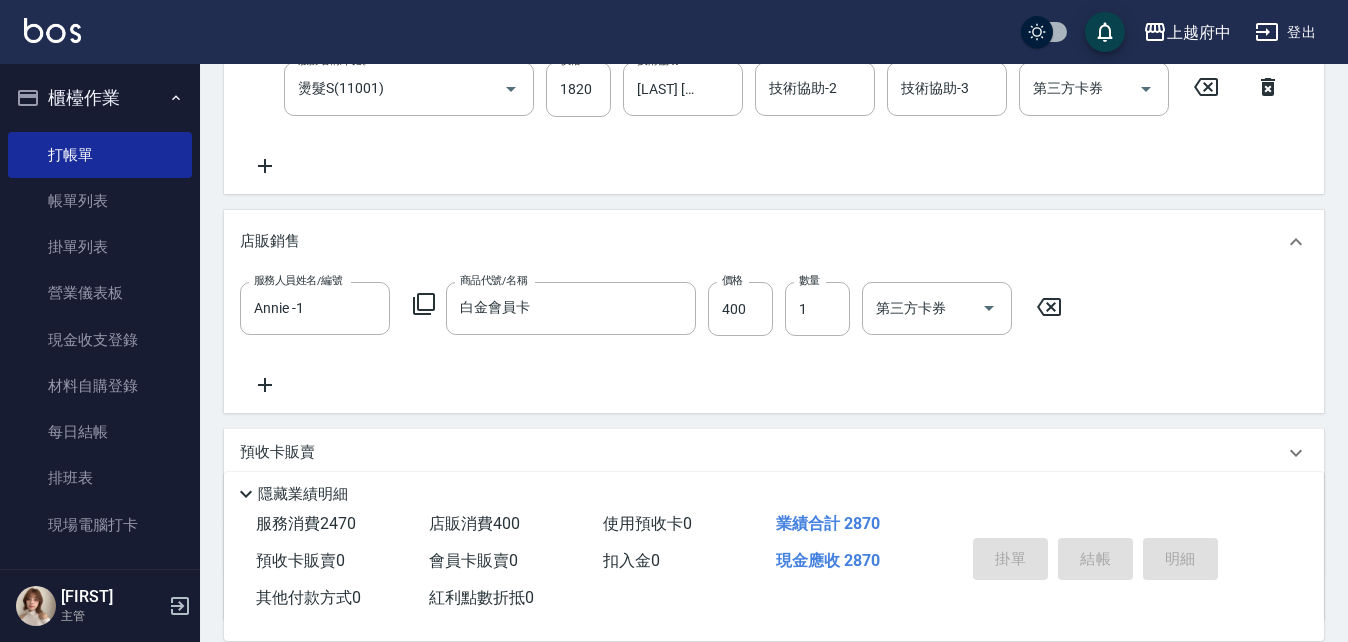 type on "[DATE] [TIME]" 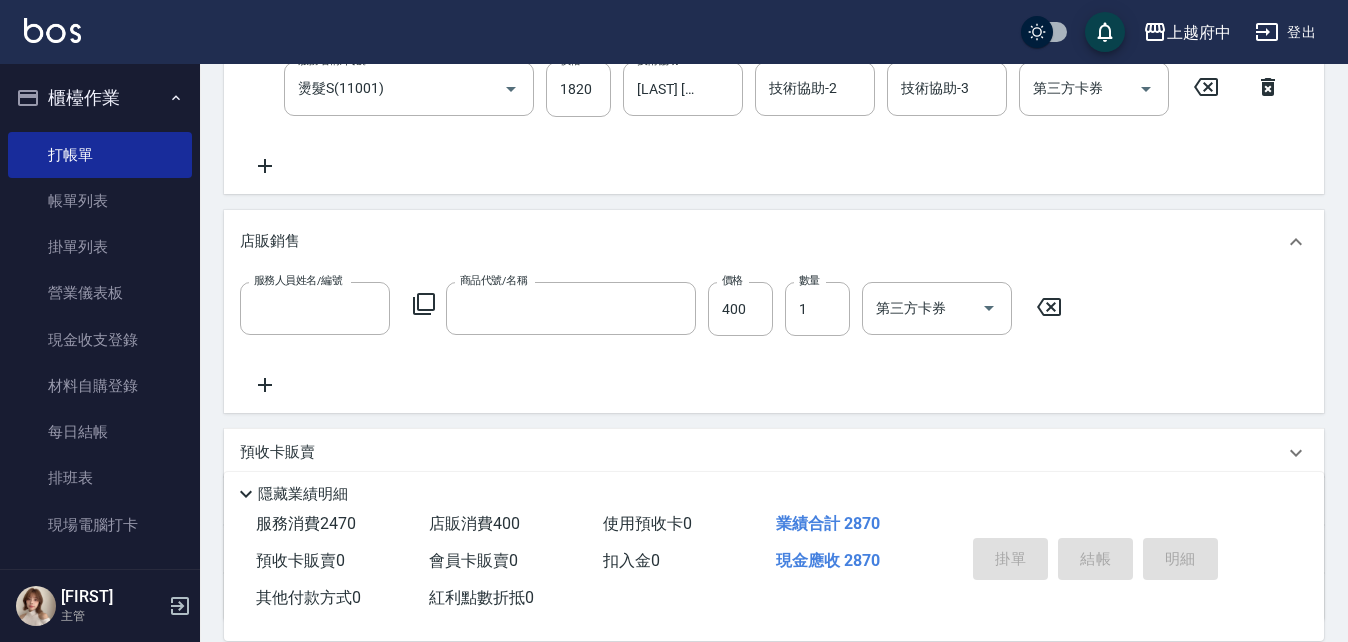 scroll, scrollTop: 0, scrollLeft: 0, axis: both 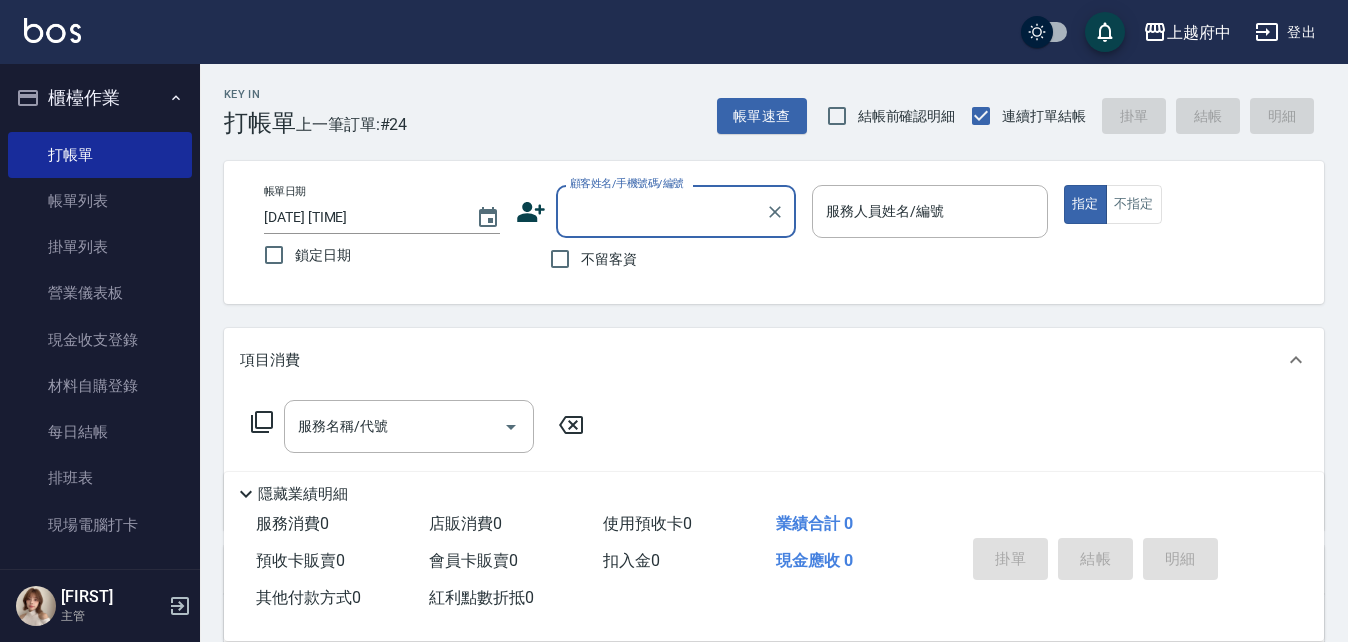 click on "櫃檯作業" at bounding box center [100, 98] 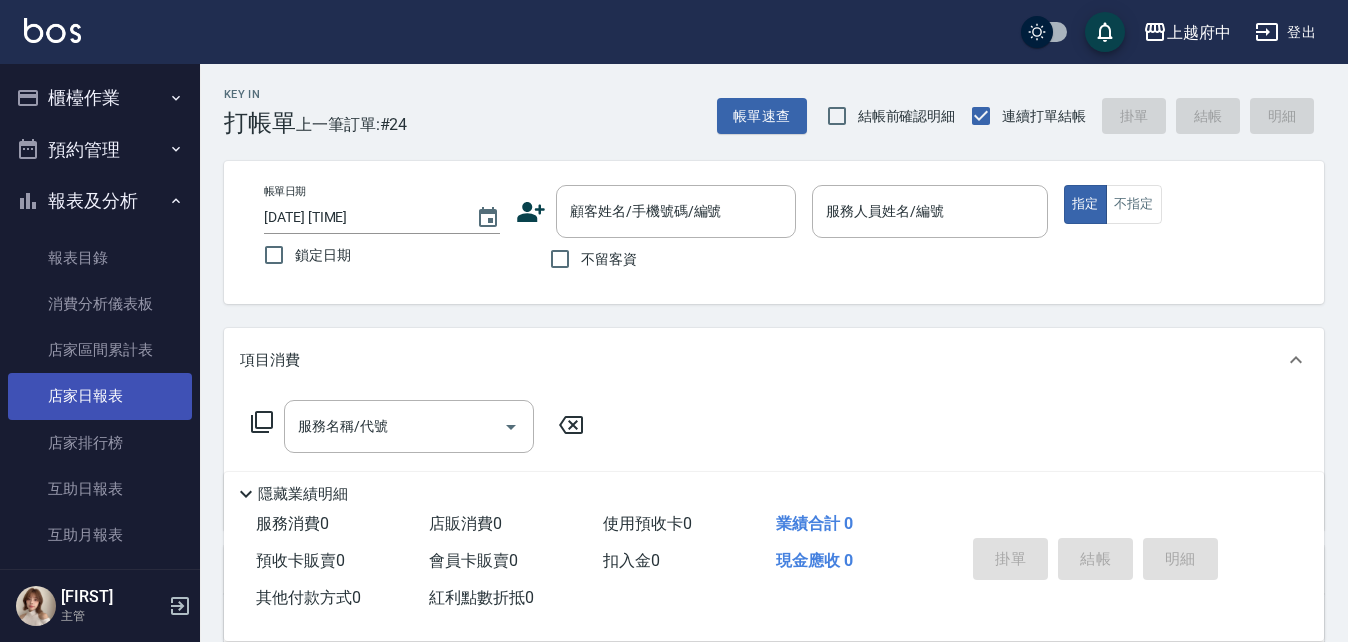 click on "店家日報表" at bounding box center [100, 396] 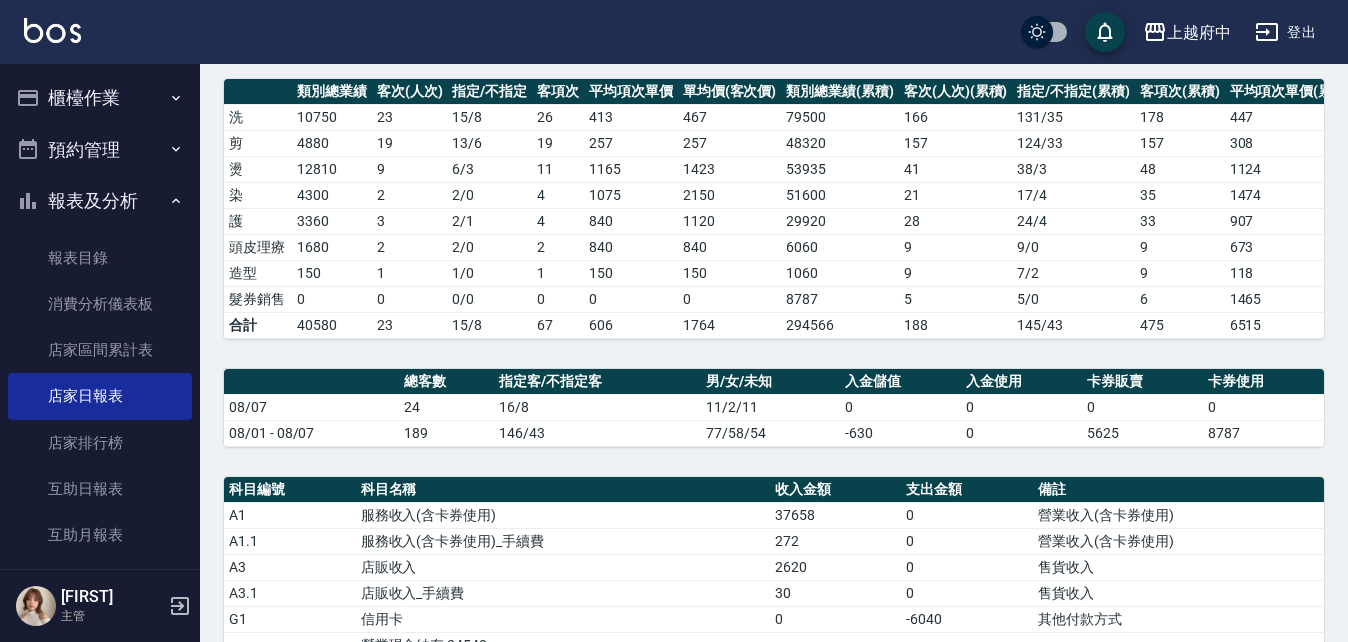 scroll, scrollTop: 700, scrollLeft: 0, axis: vertical 